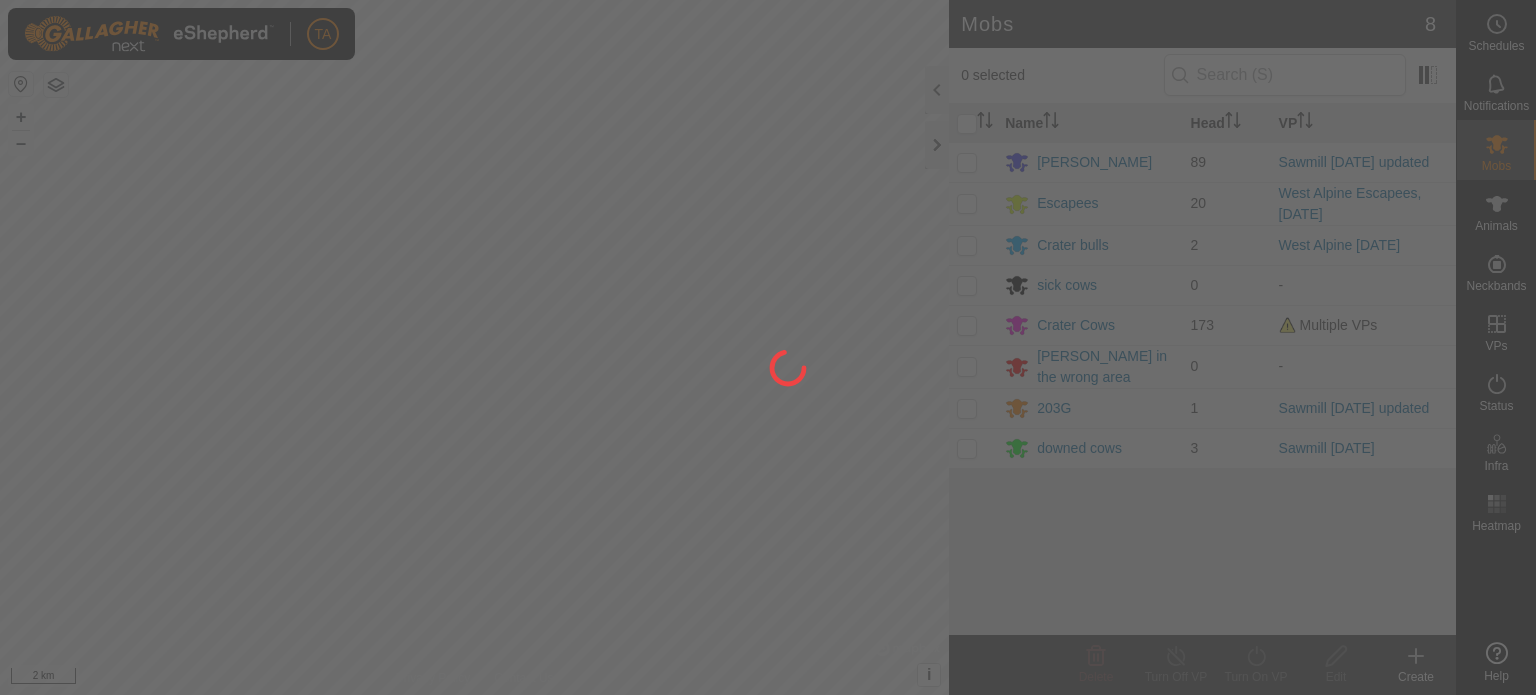 scroll, scrollTop: 0, scrollLeft: 0, axis: both 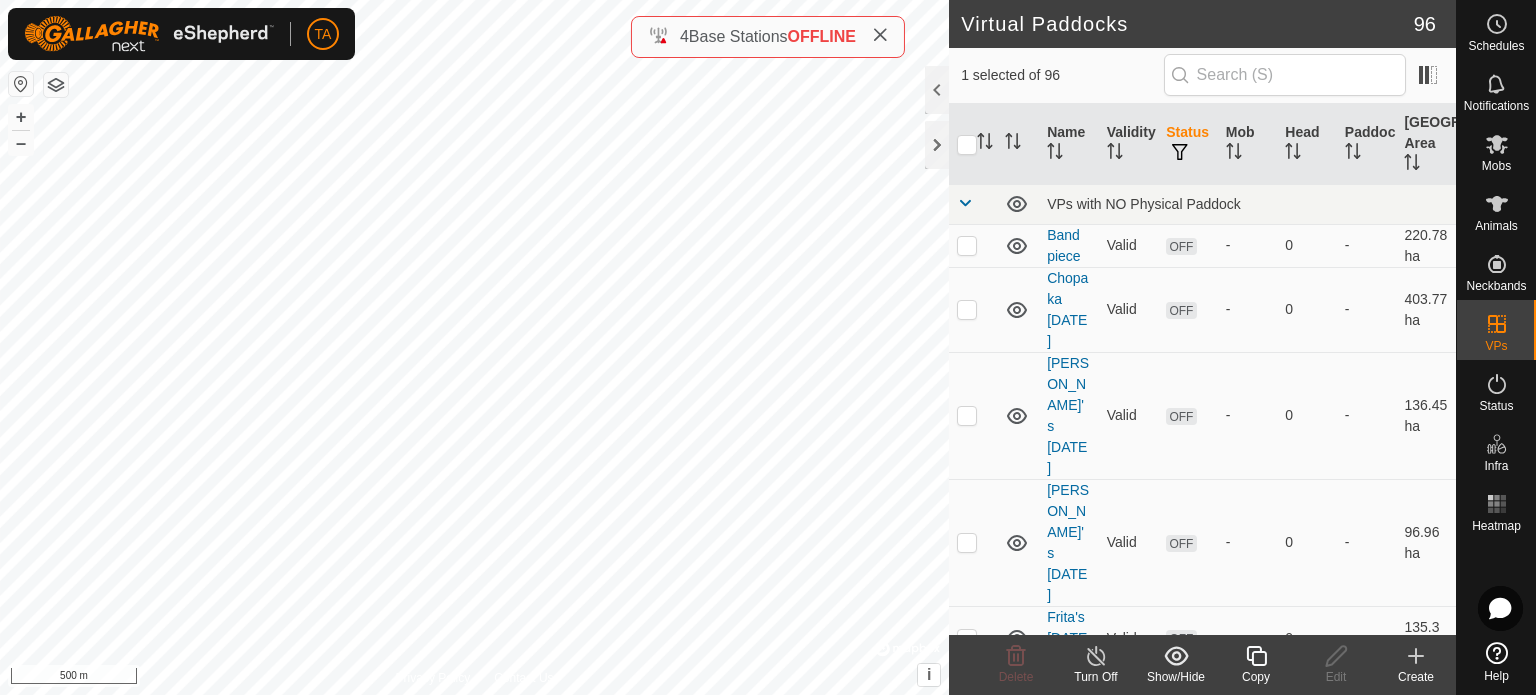 click 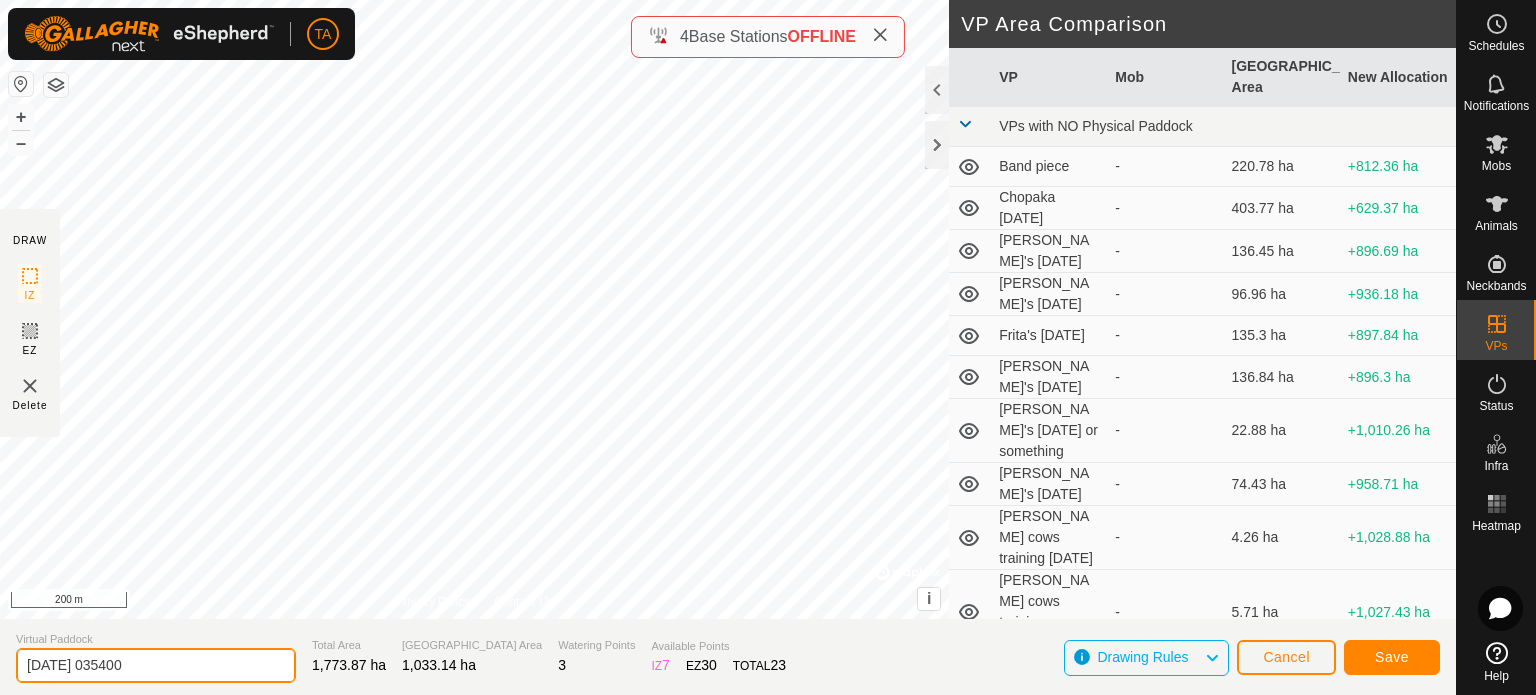 drag, startPoint x: 170, startPoint y: 663, endPoint x: 0, endPoint y: 647, distance: 170.75128 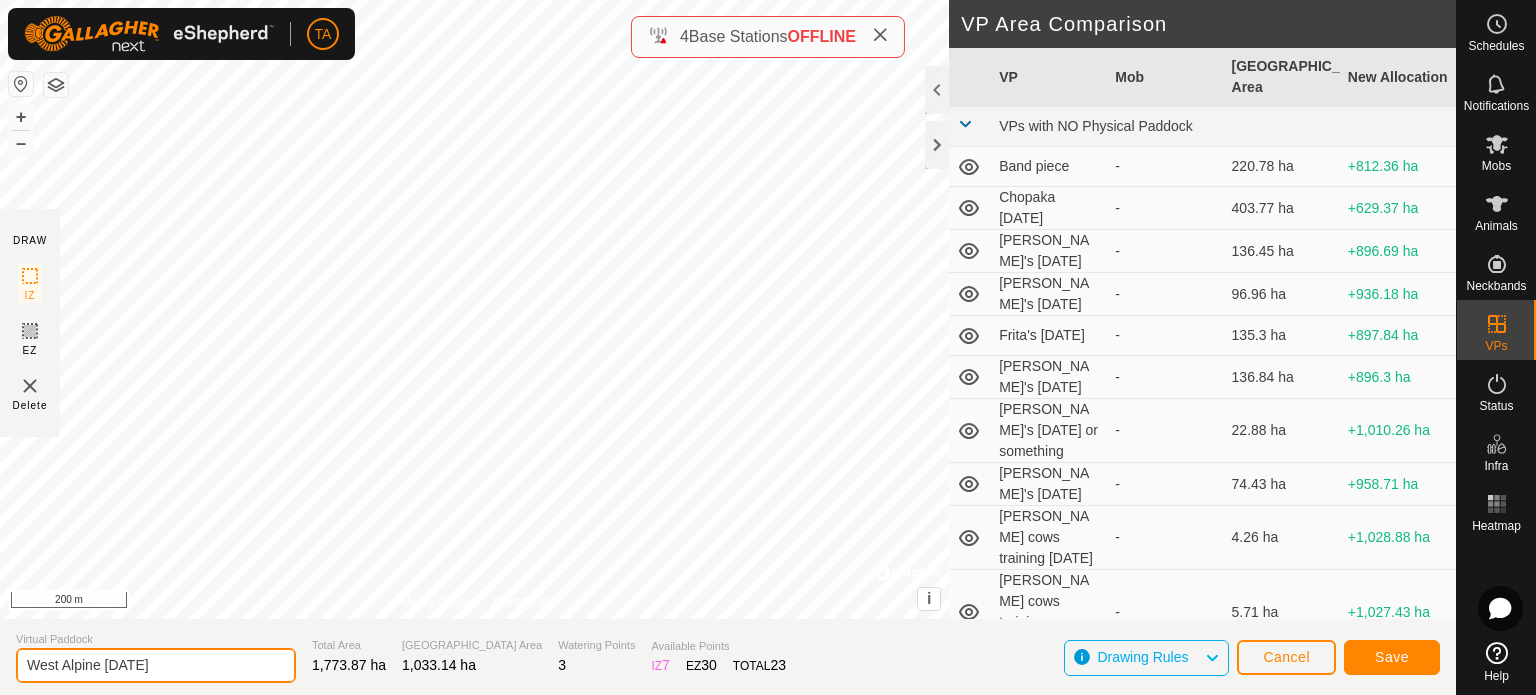 type on "West Alpine [DATE]" 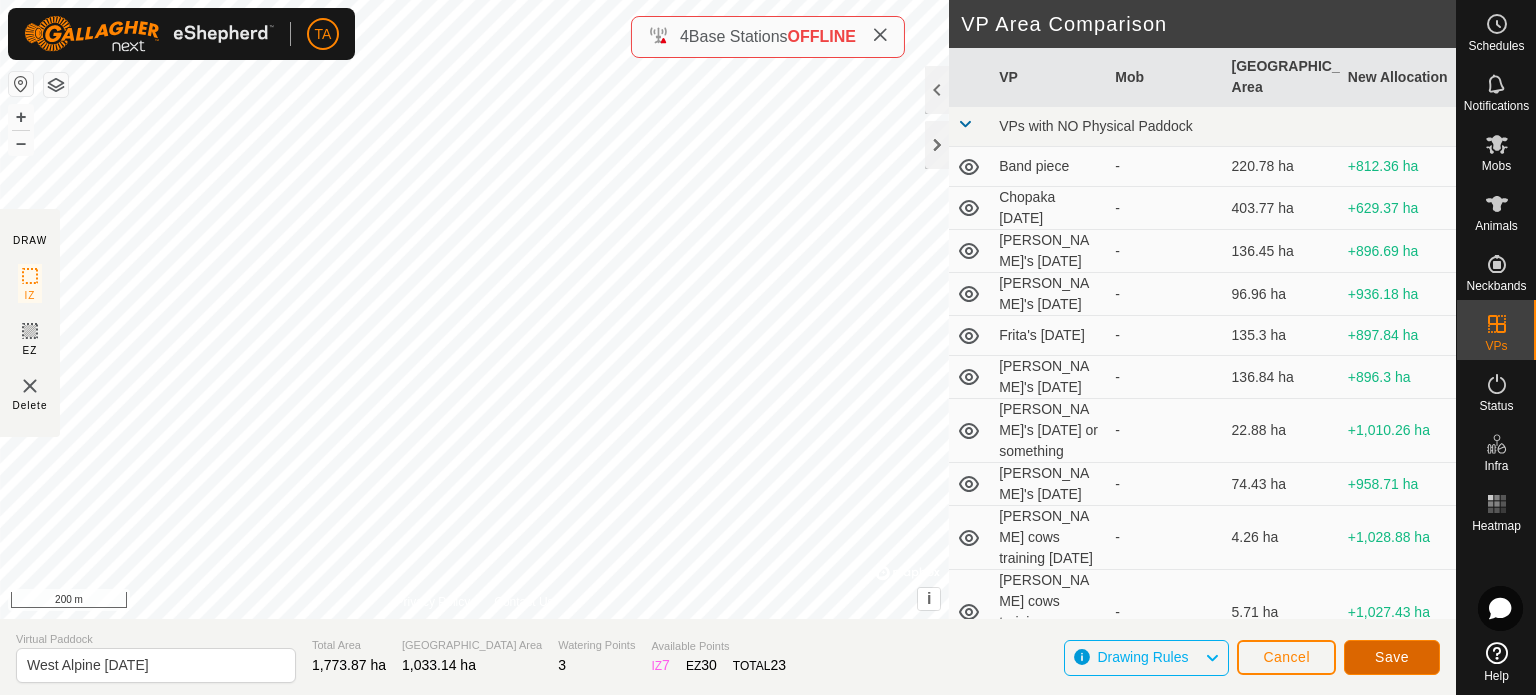 click on "Save" 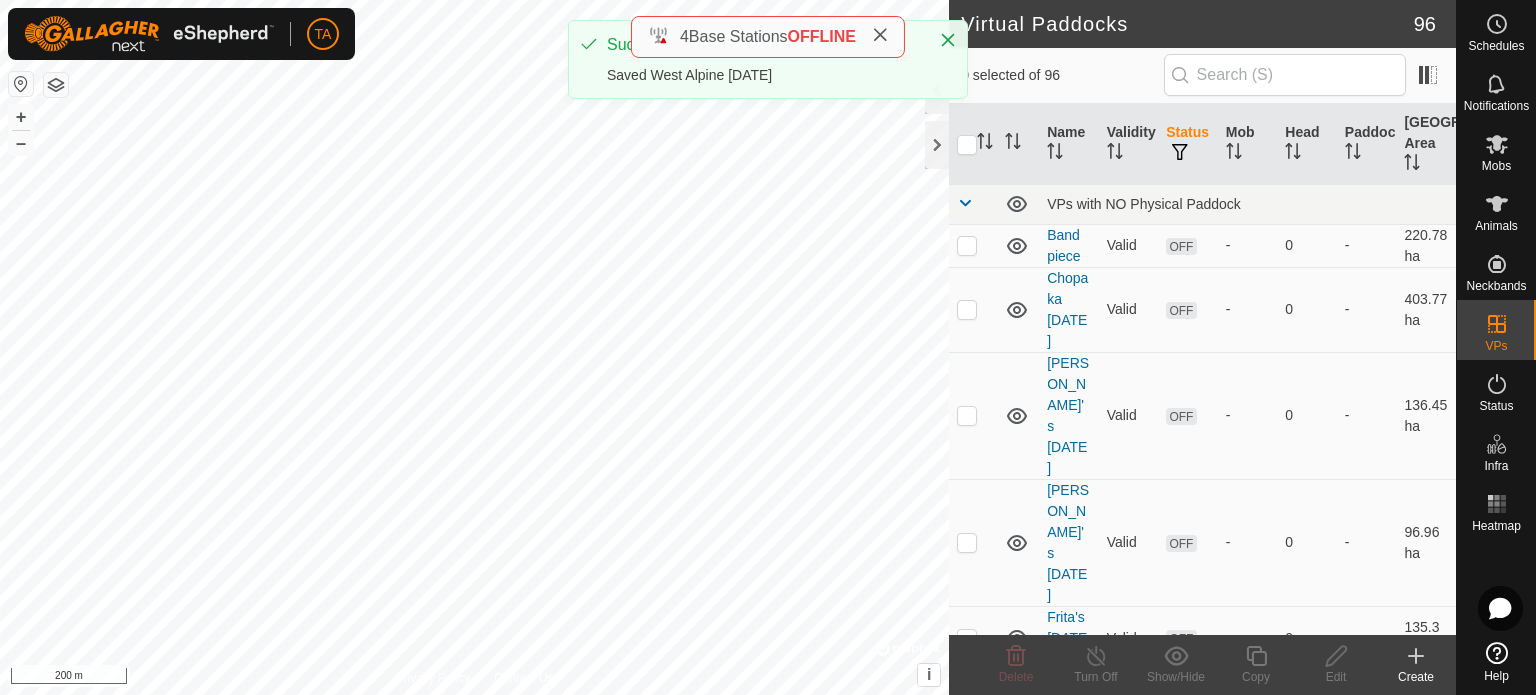 type 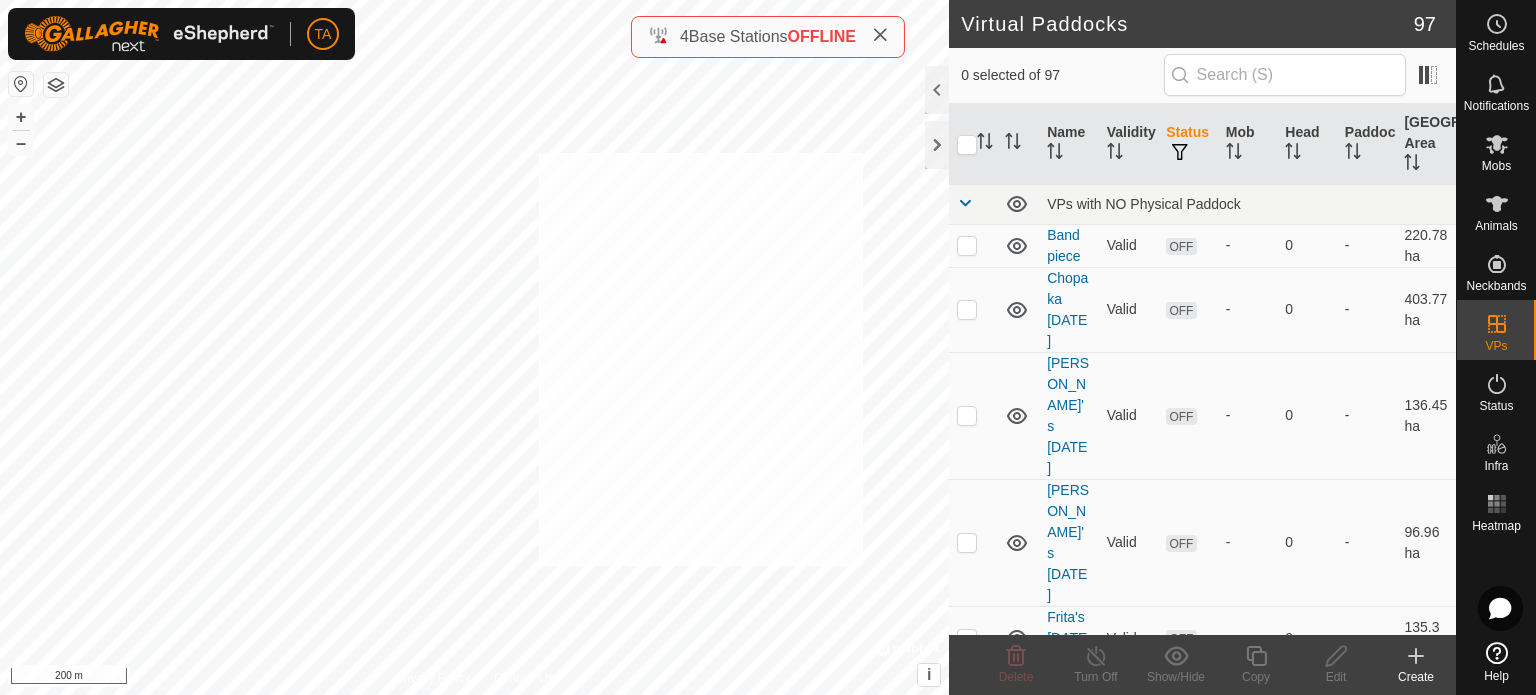 checkbox on "true" 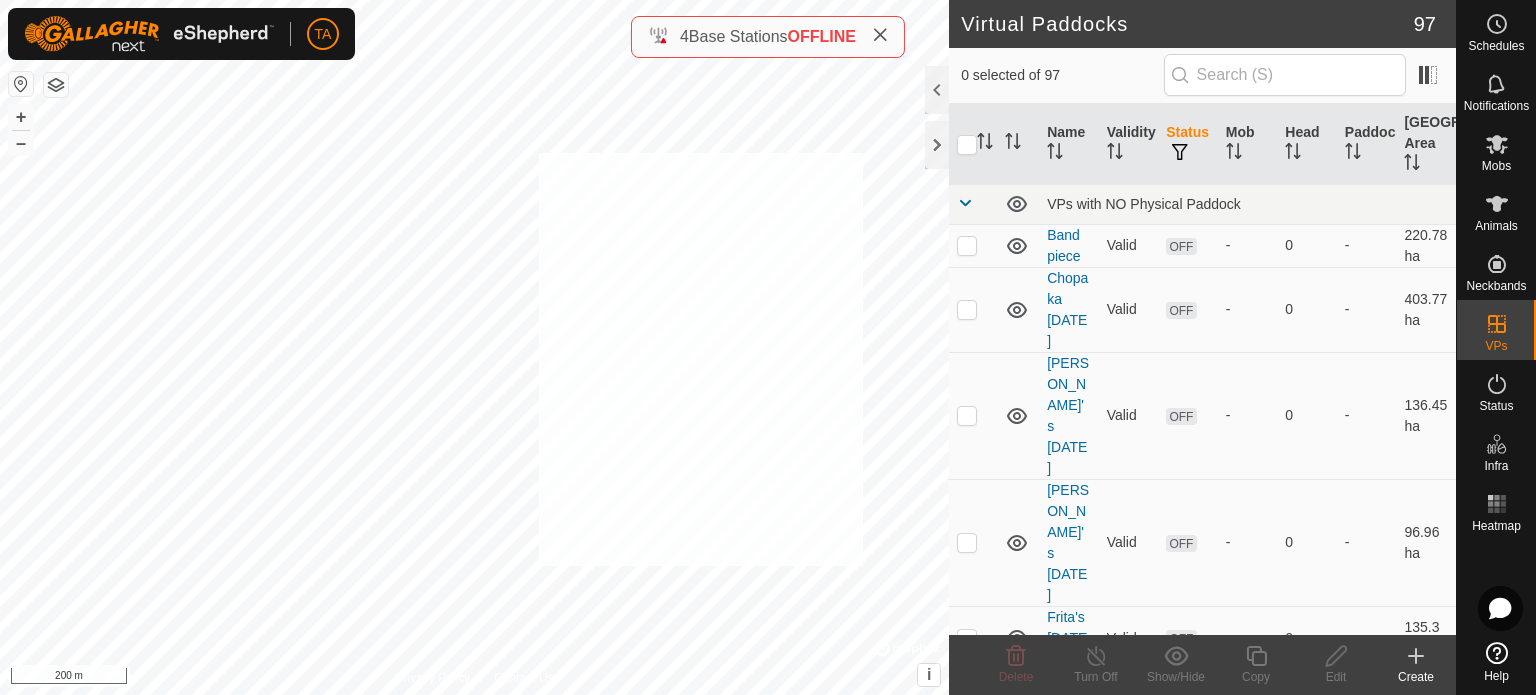 checkbox on "true" 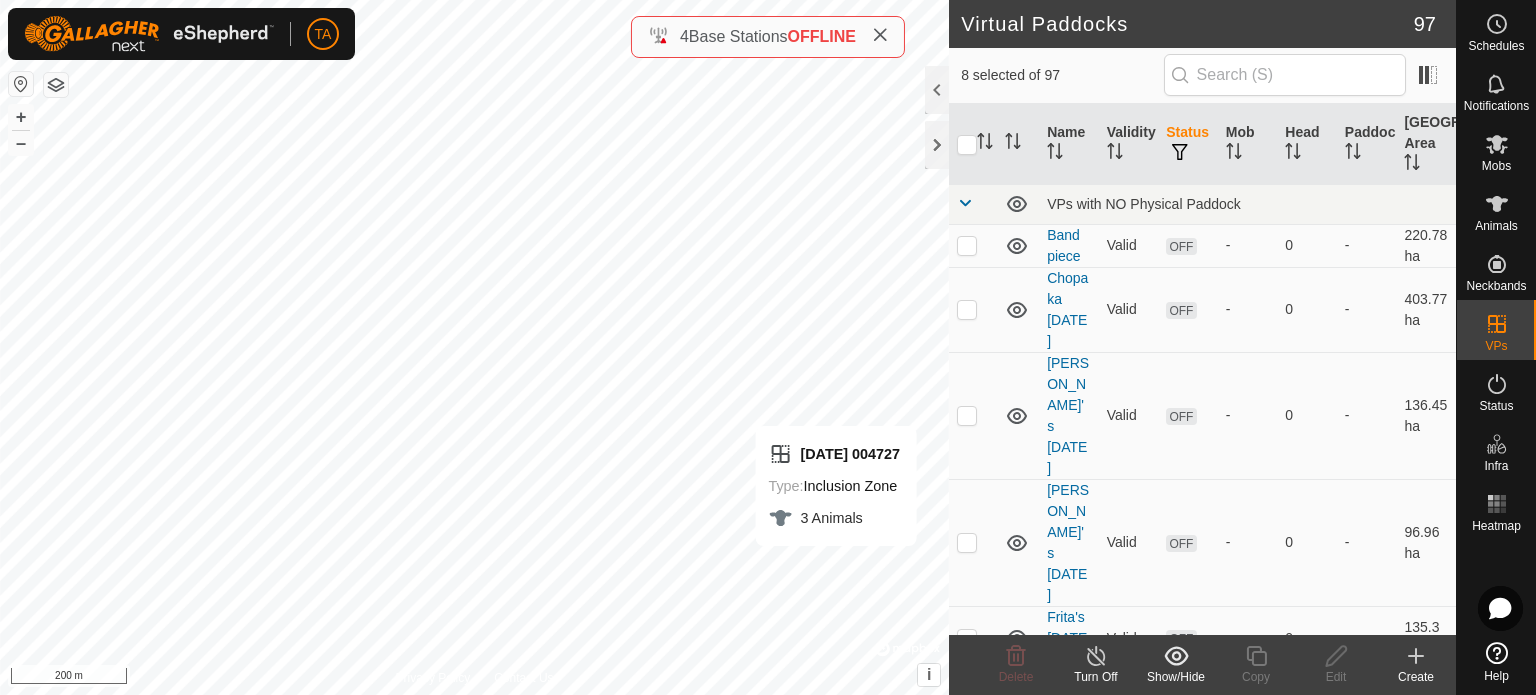 checkbox on "false" 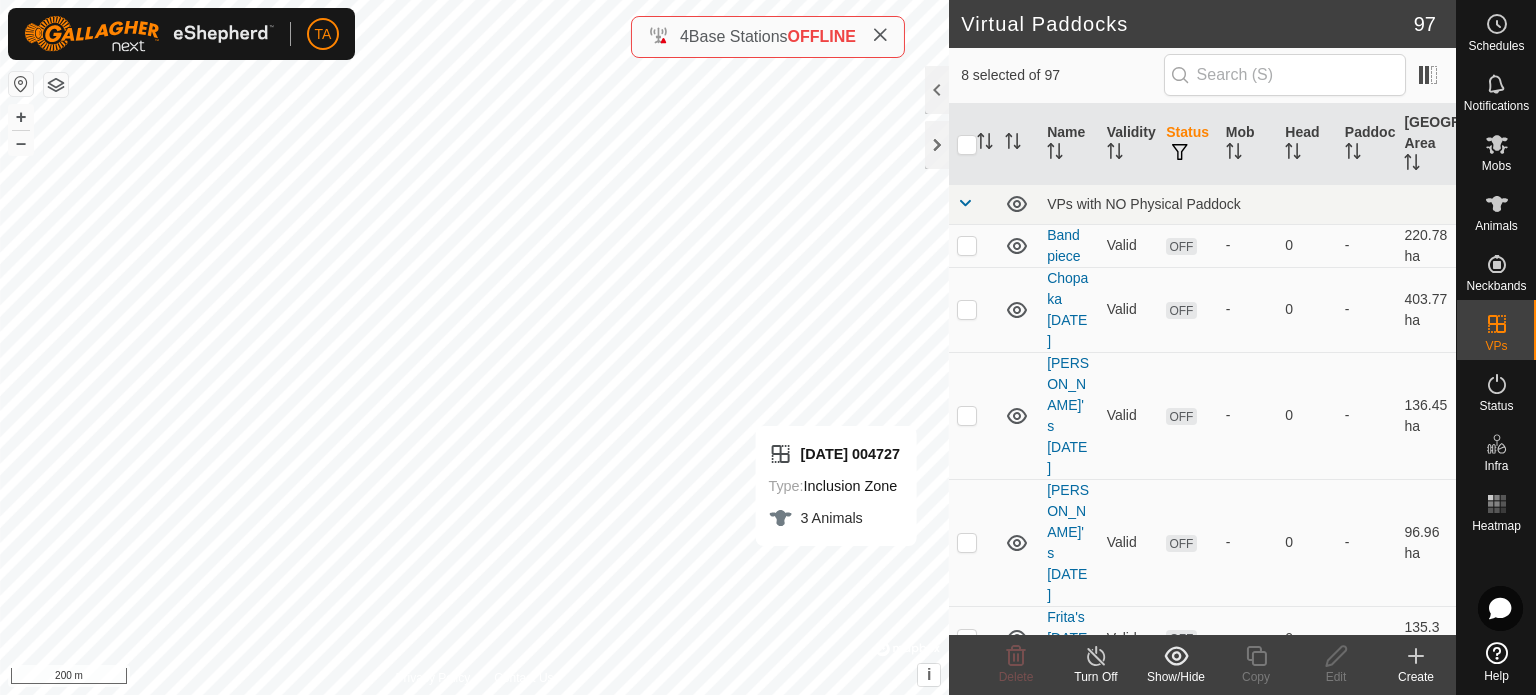 checkbox on "false" 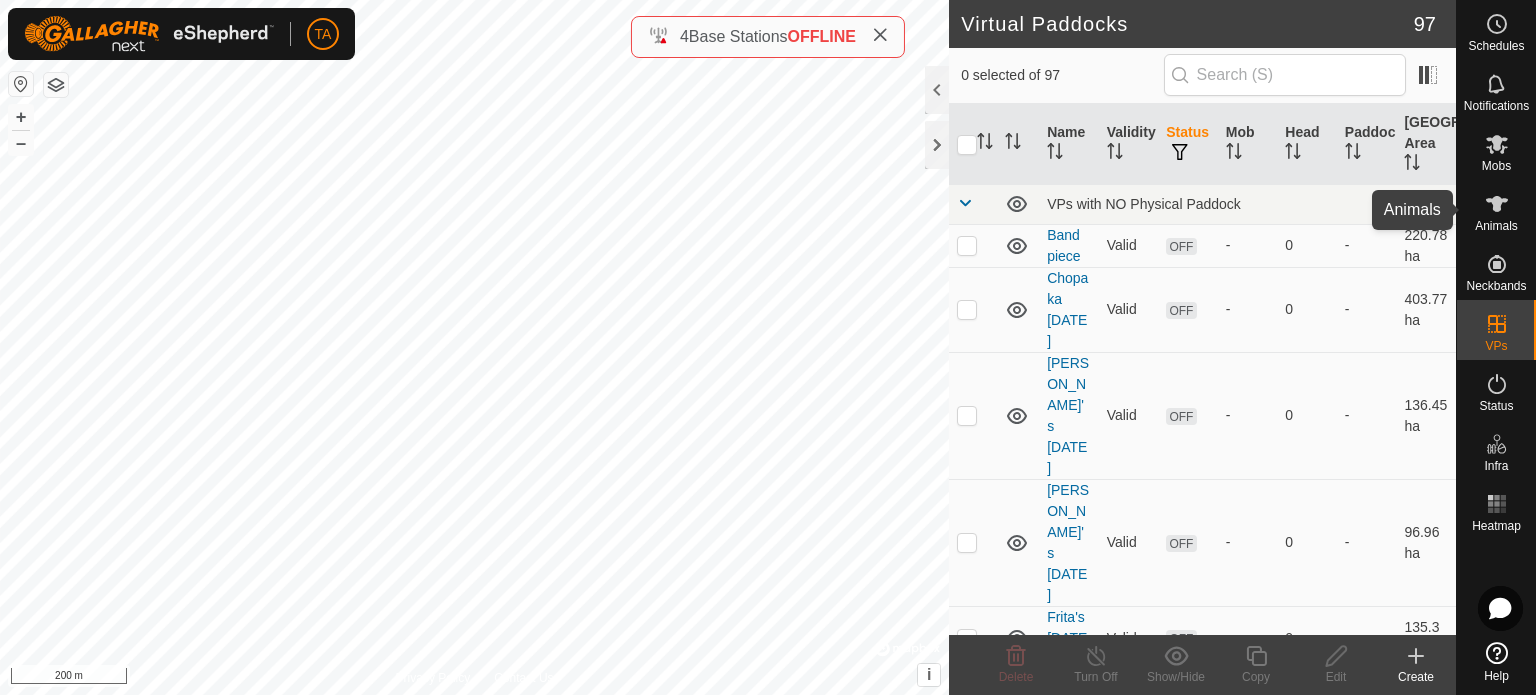 click 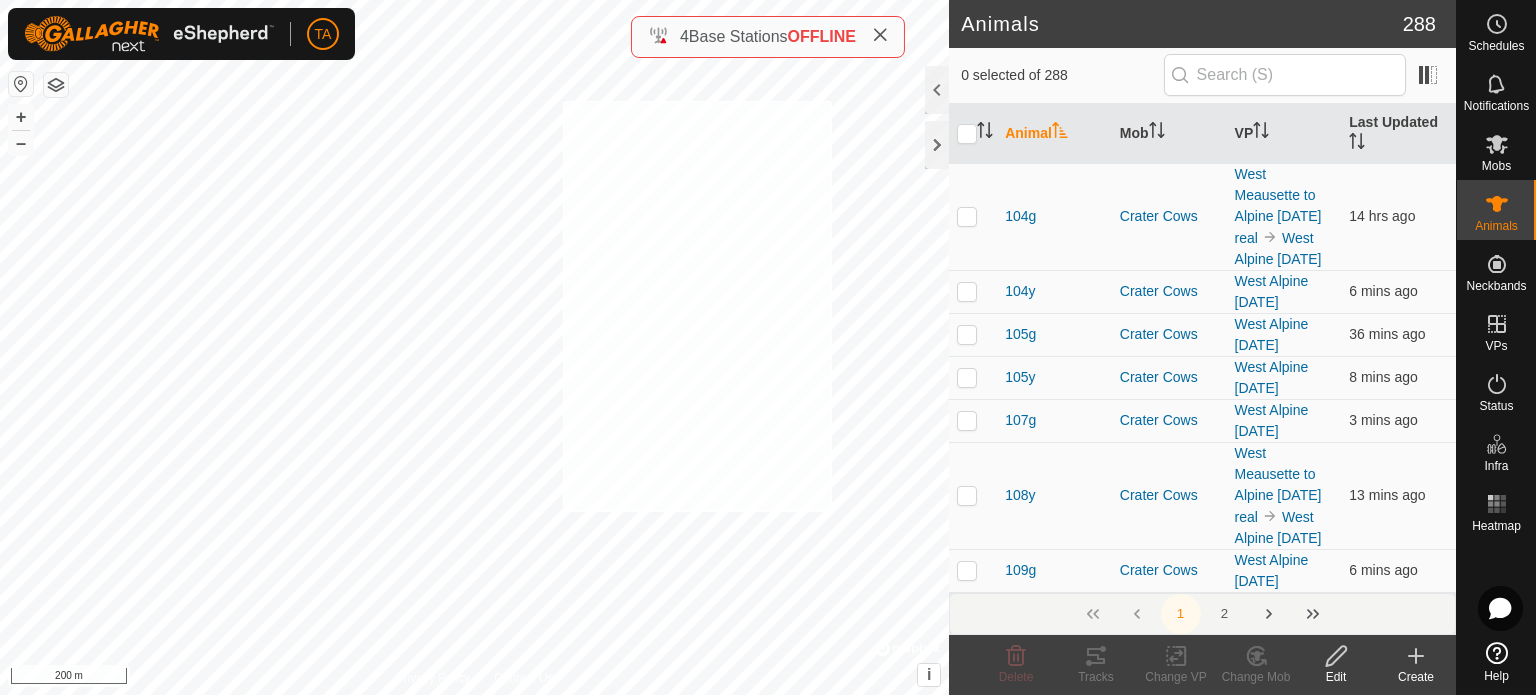checkbox on "true" 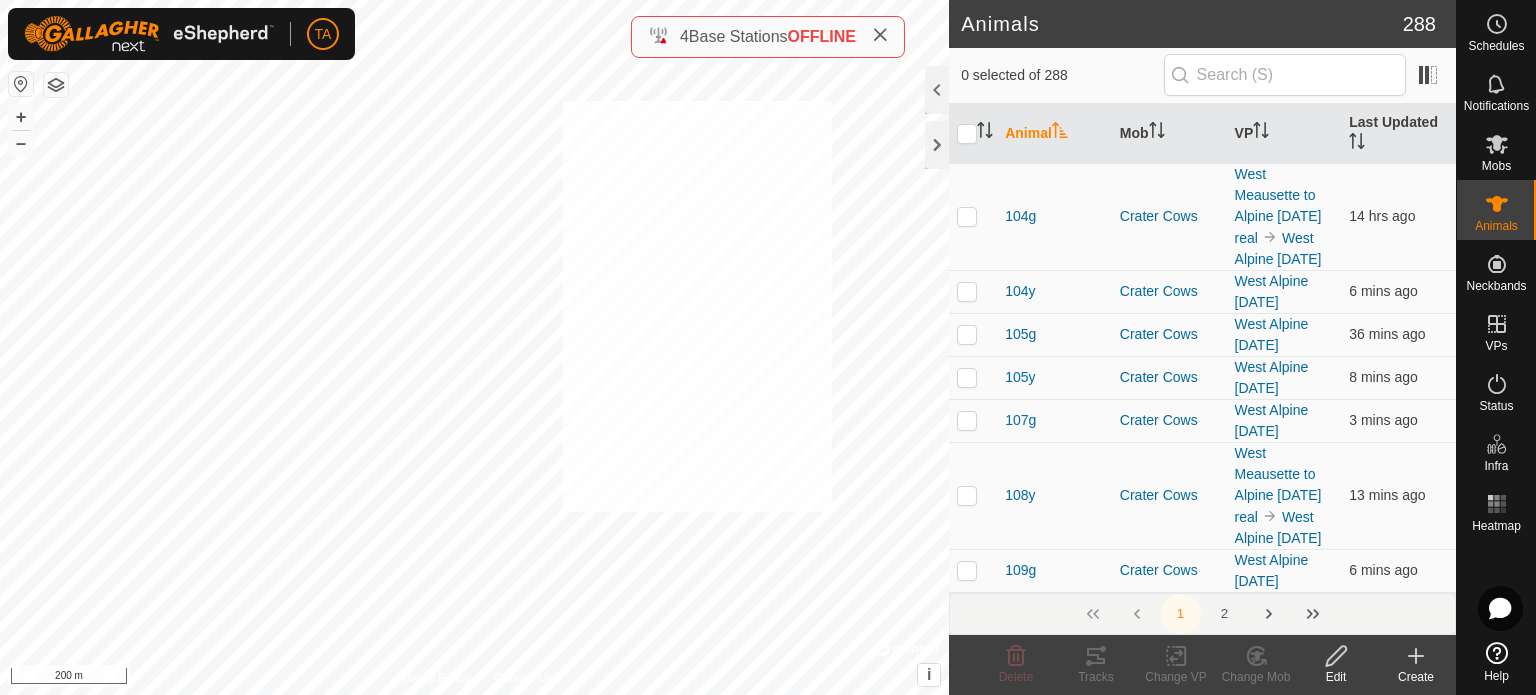 checkbox on "true" 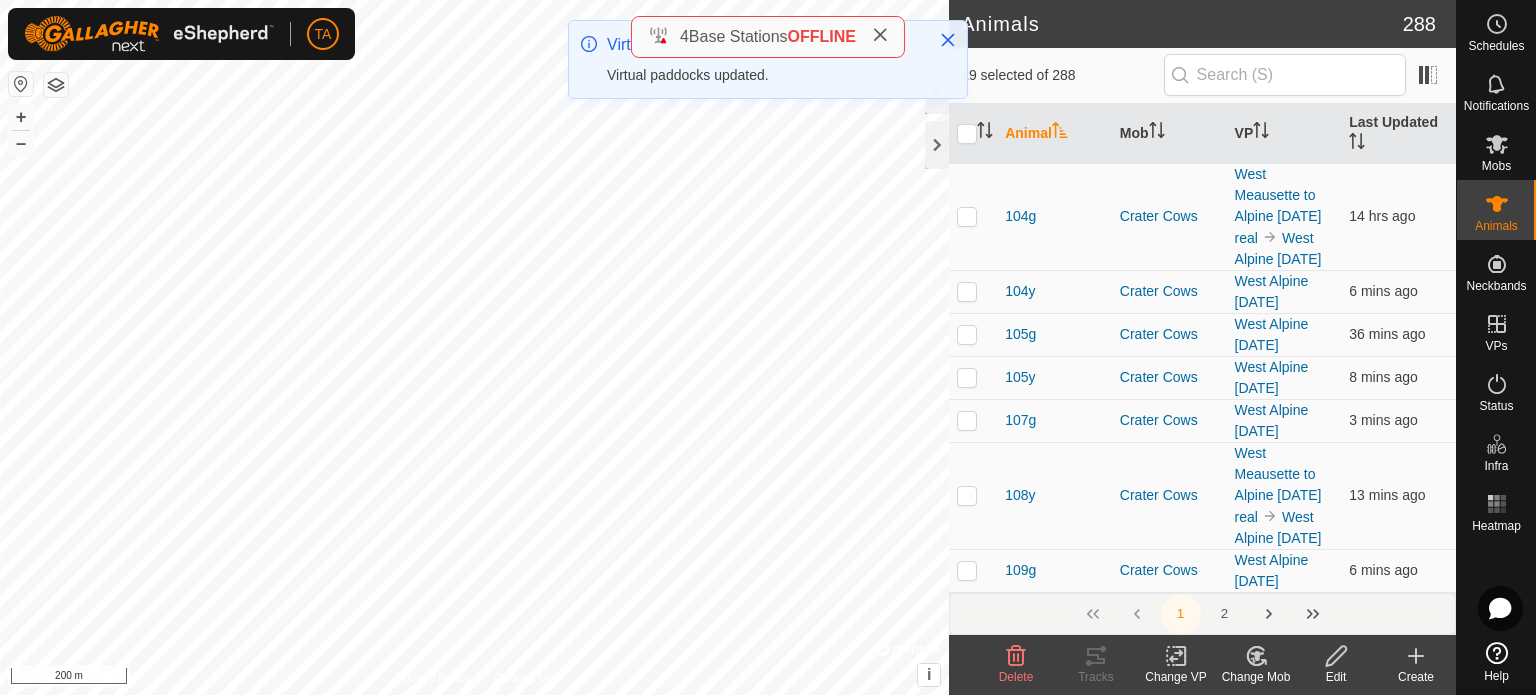 click on "Change Mob" 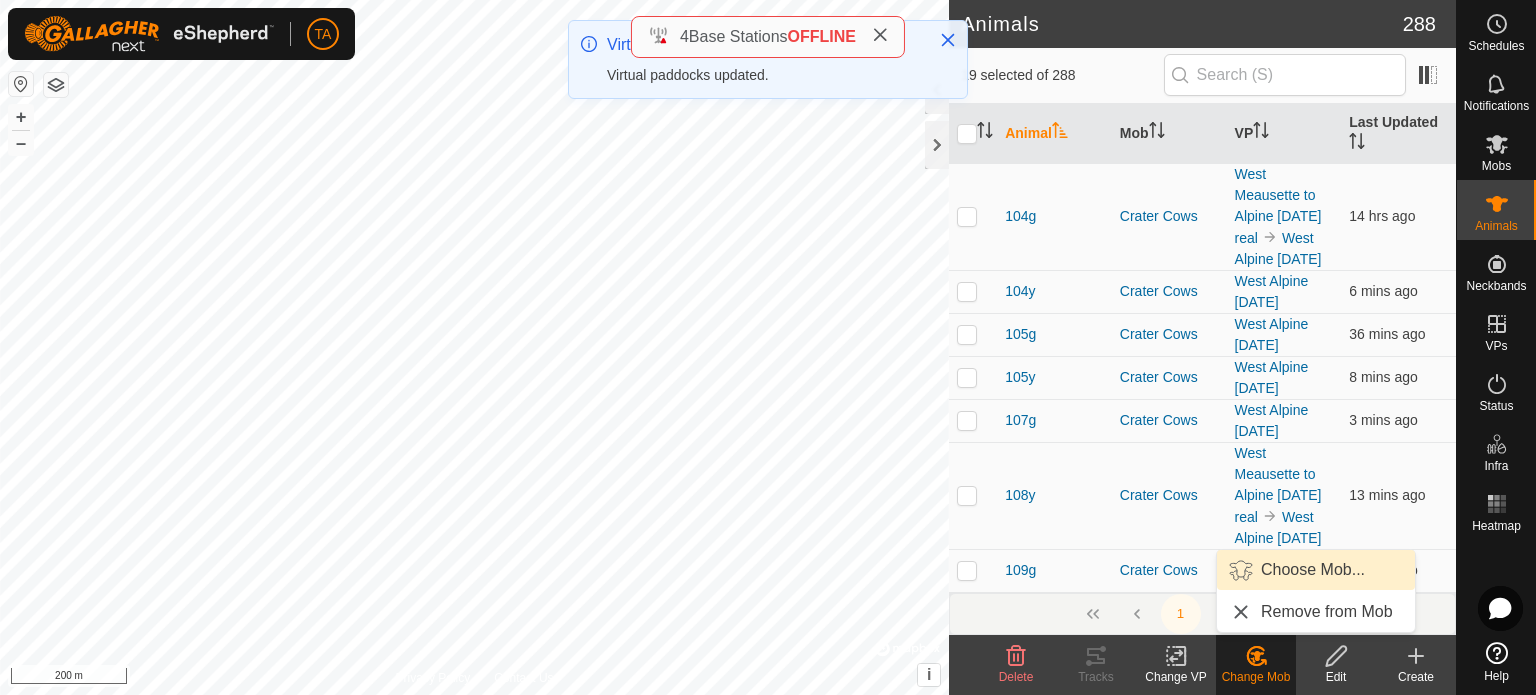click on "Choose Mob..." at bounding box center [1316, 570] 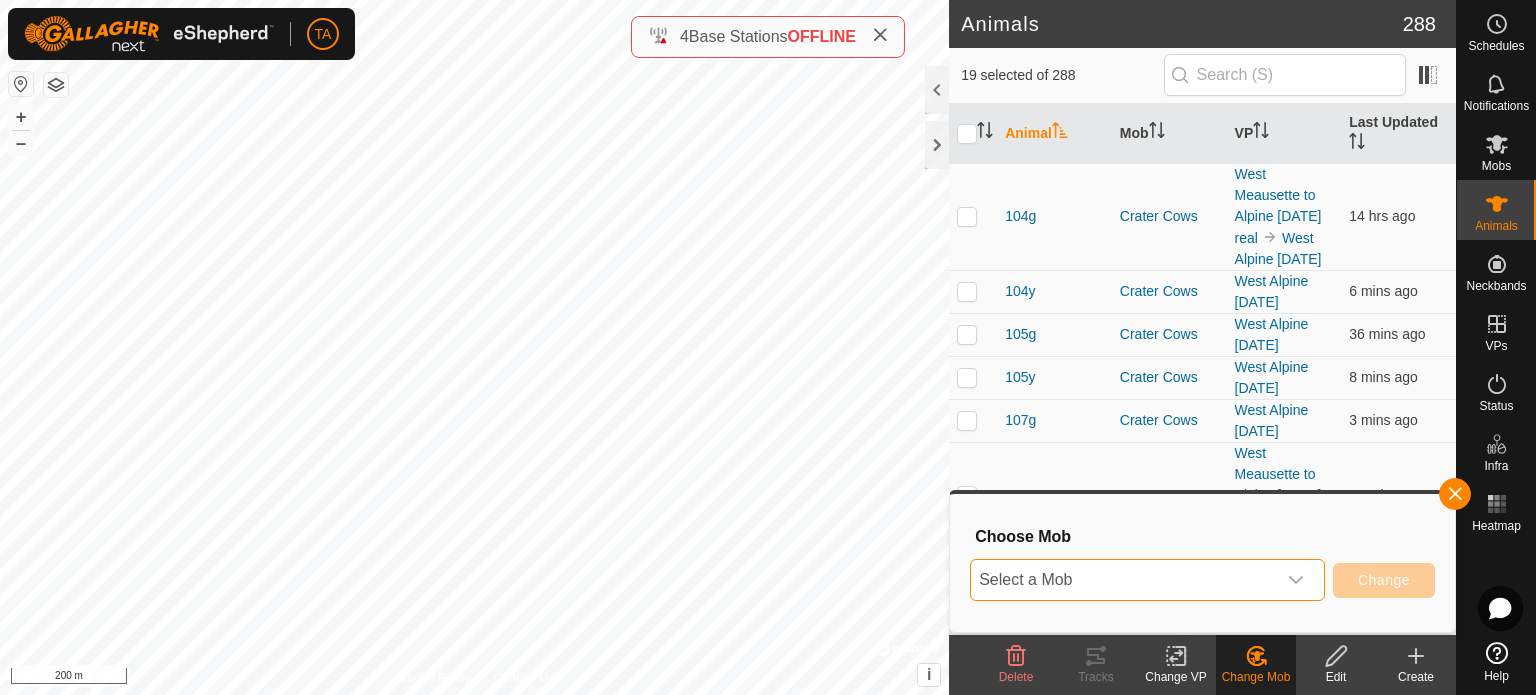 click on "Select a Mob" at bounding box center (1123, 580) 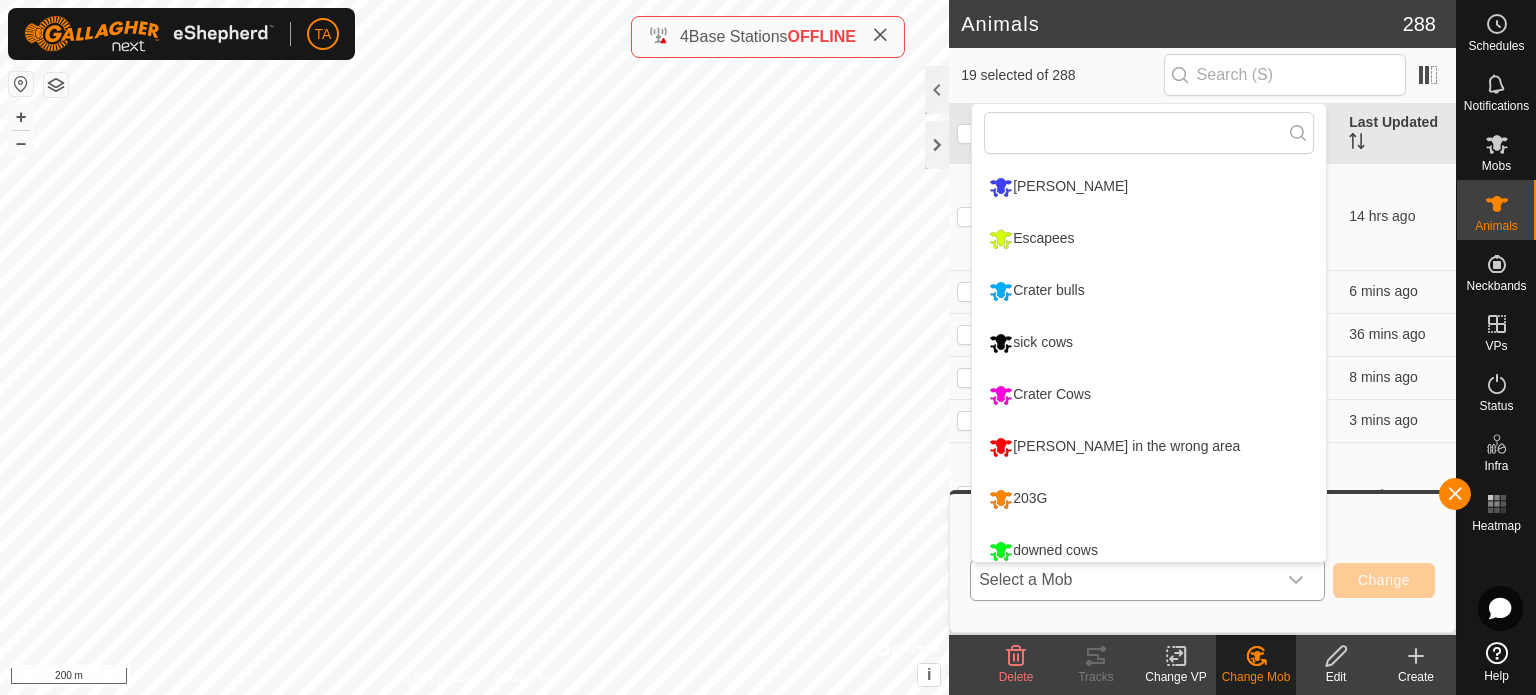 scroll, scrollTop: 14, scrollLeft: 0, axis: vertical 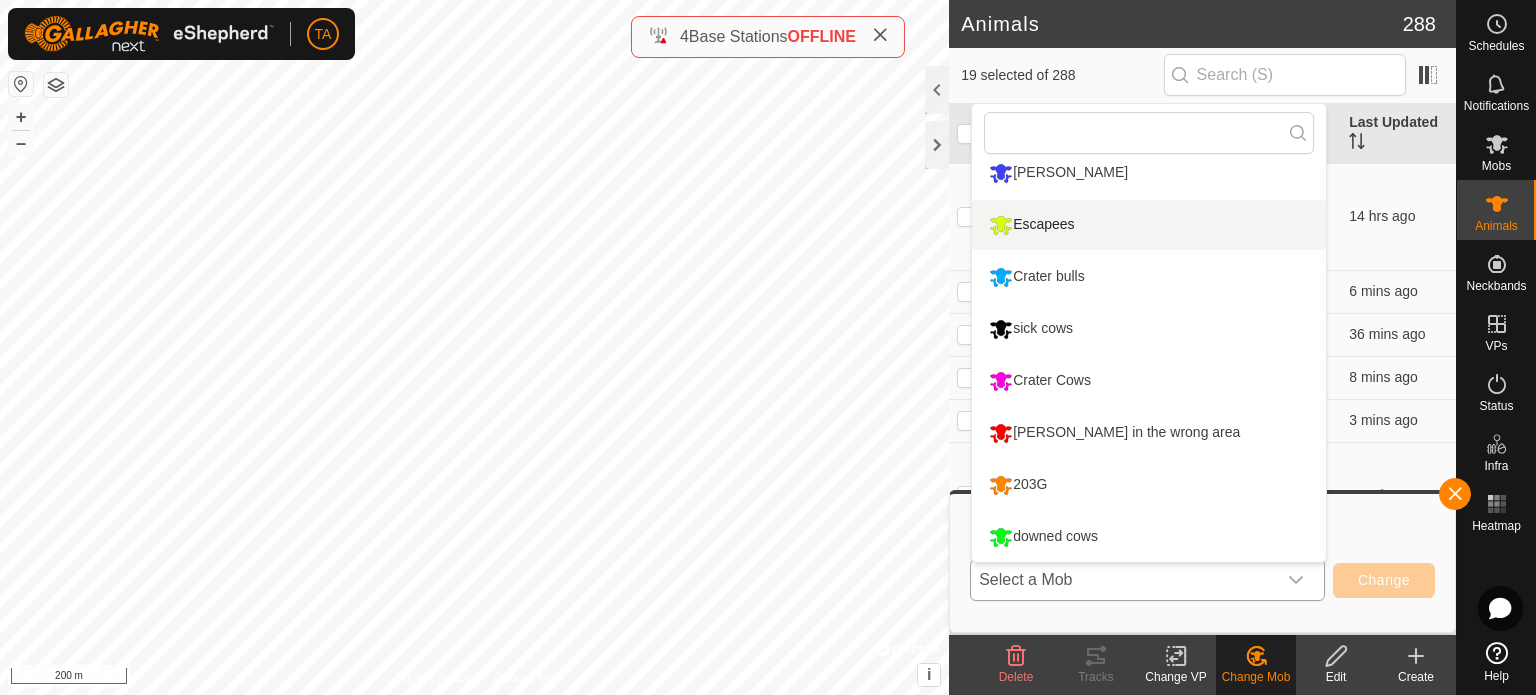 click on "Escapees" at bounding box center [1149, 225] 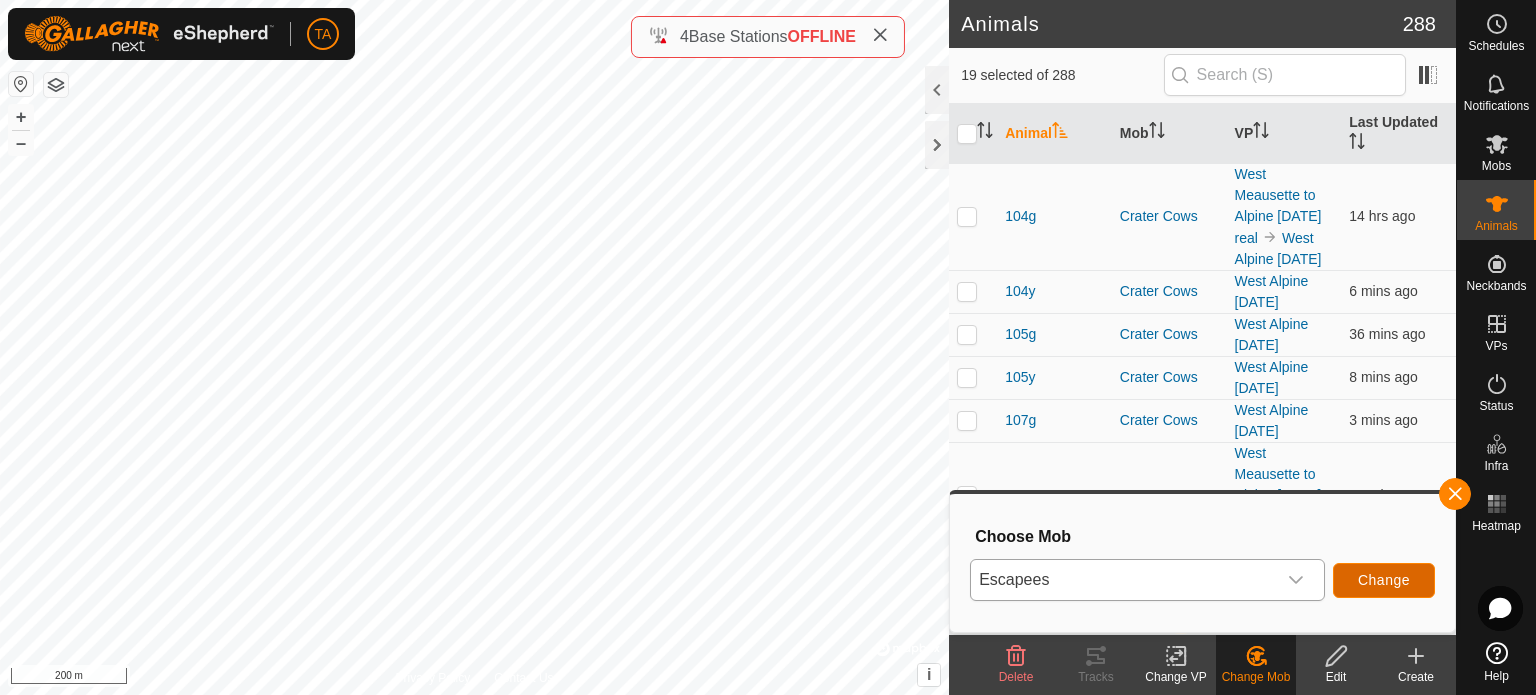 click on "Change" at bounding box center [1384, 580] 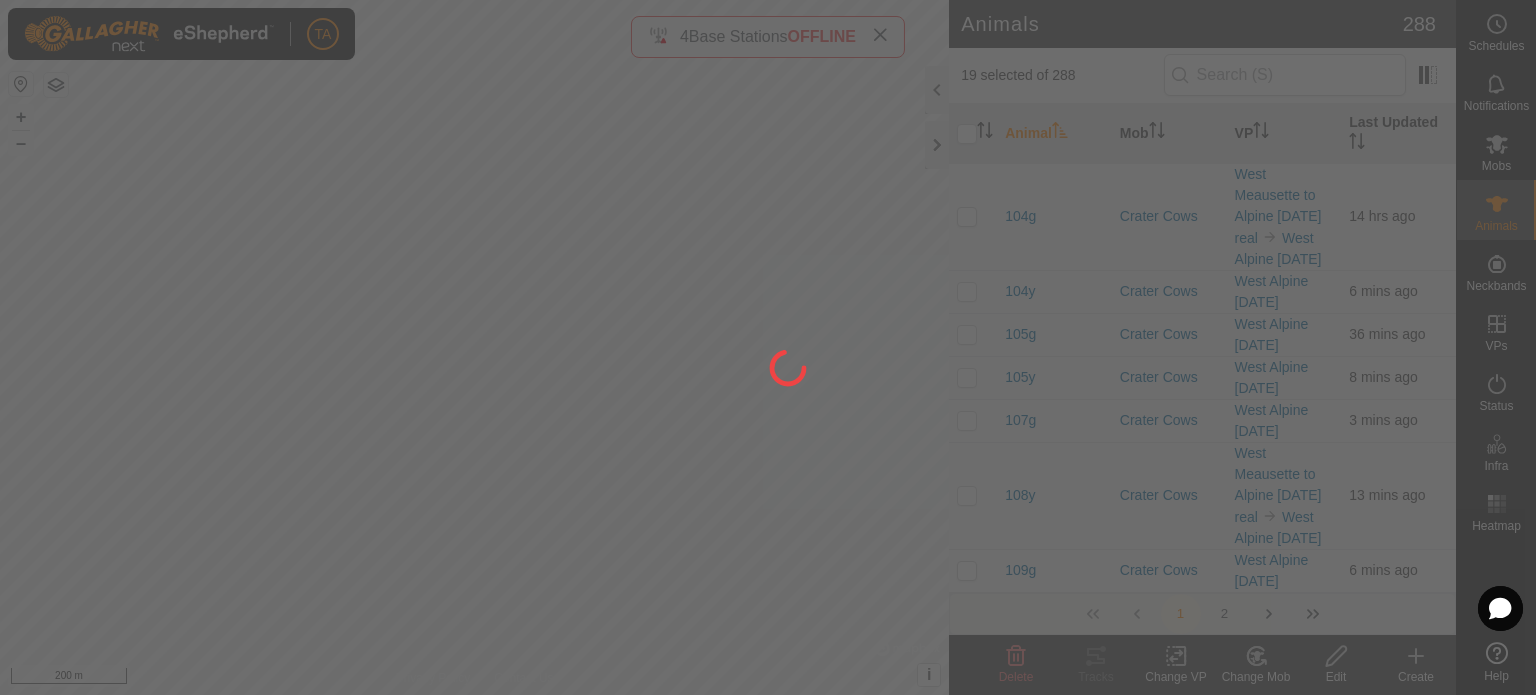 checkbox on "false" 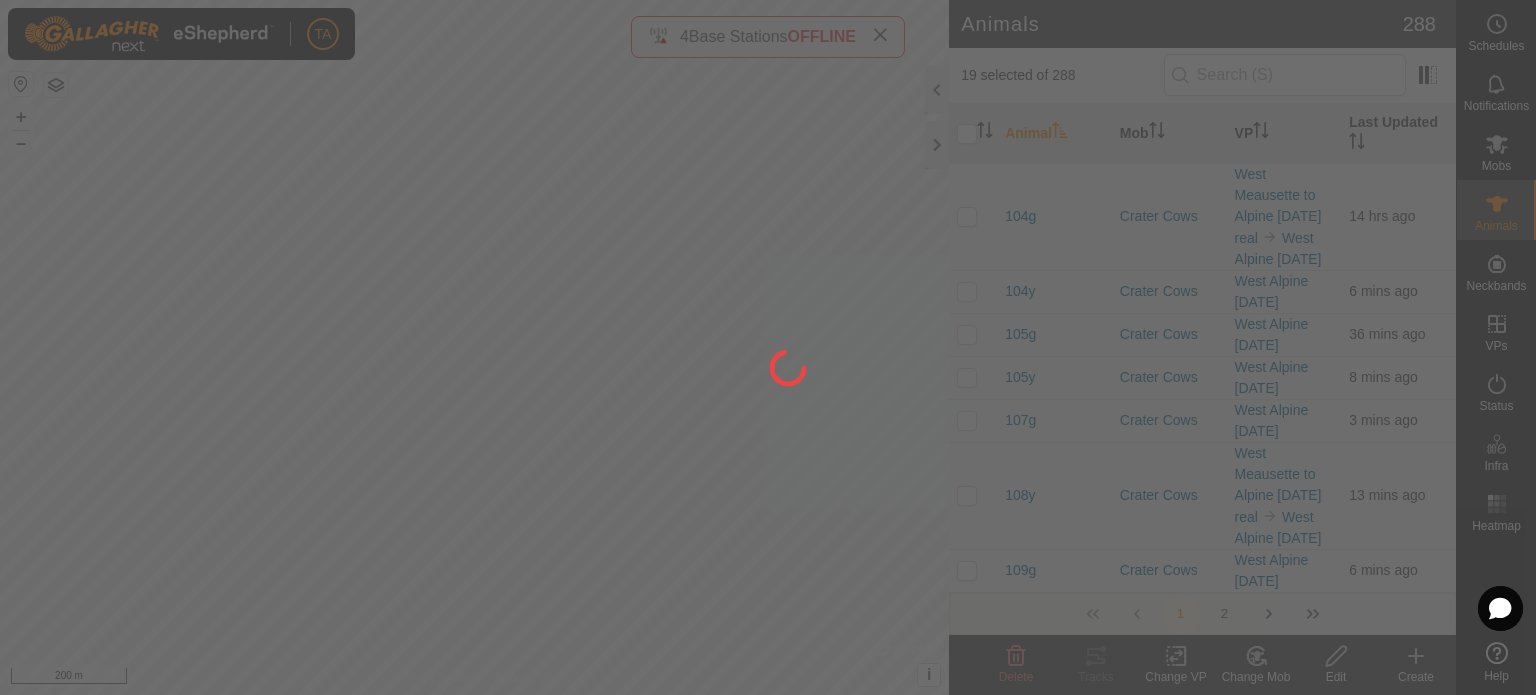 checkbox on "false" 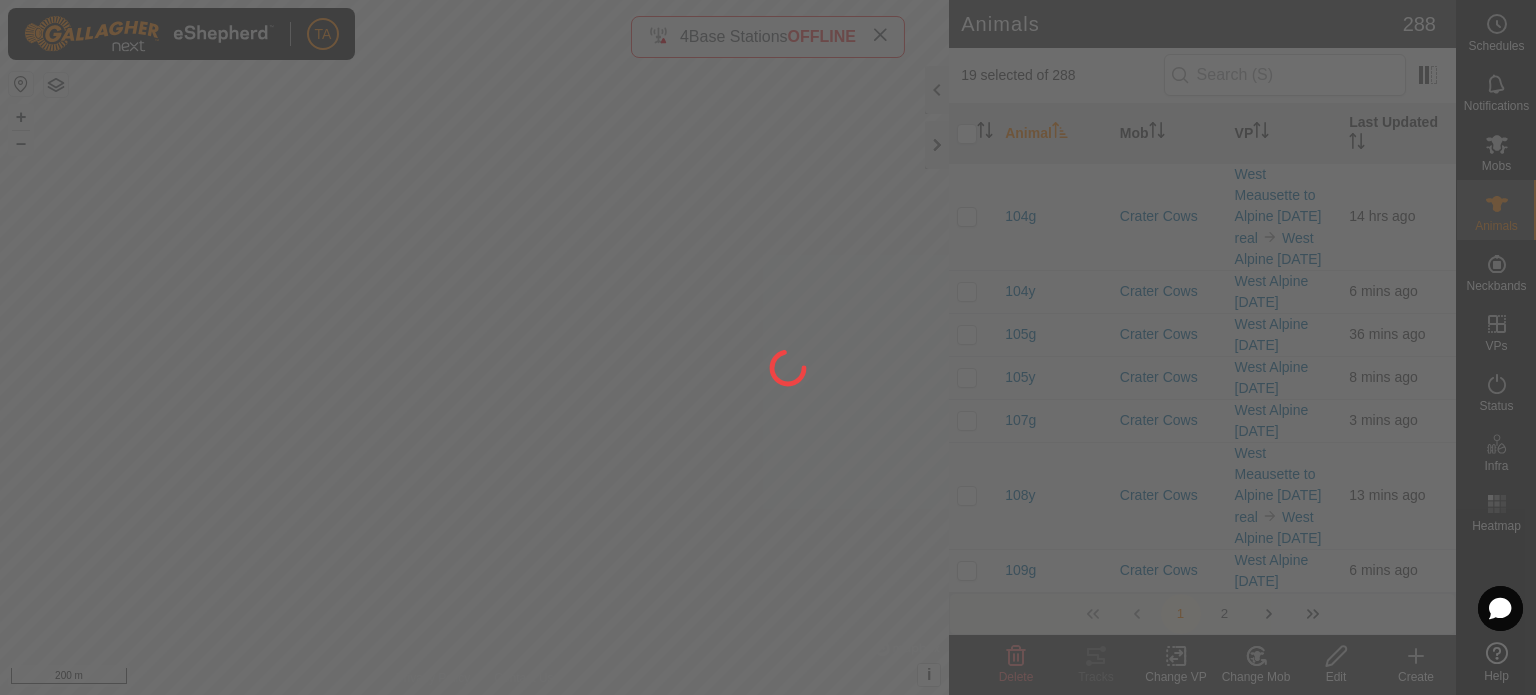 checkbox on "false" 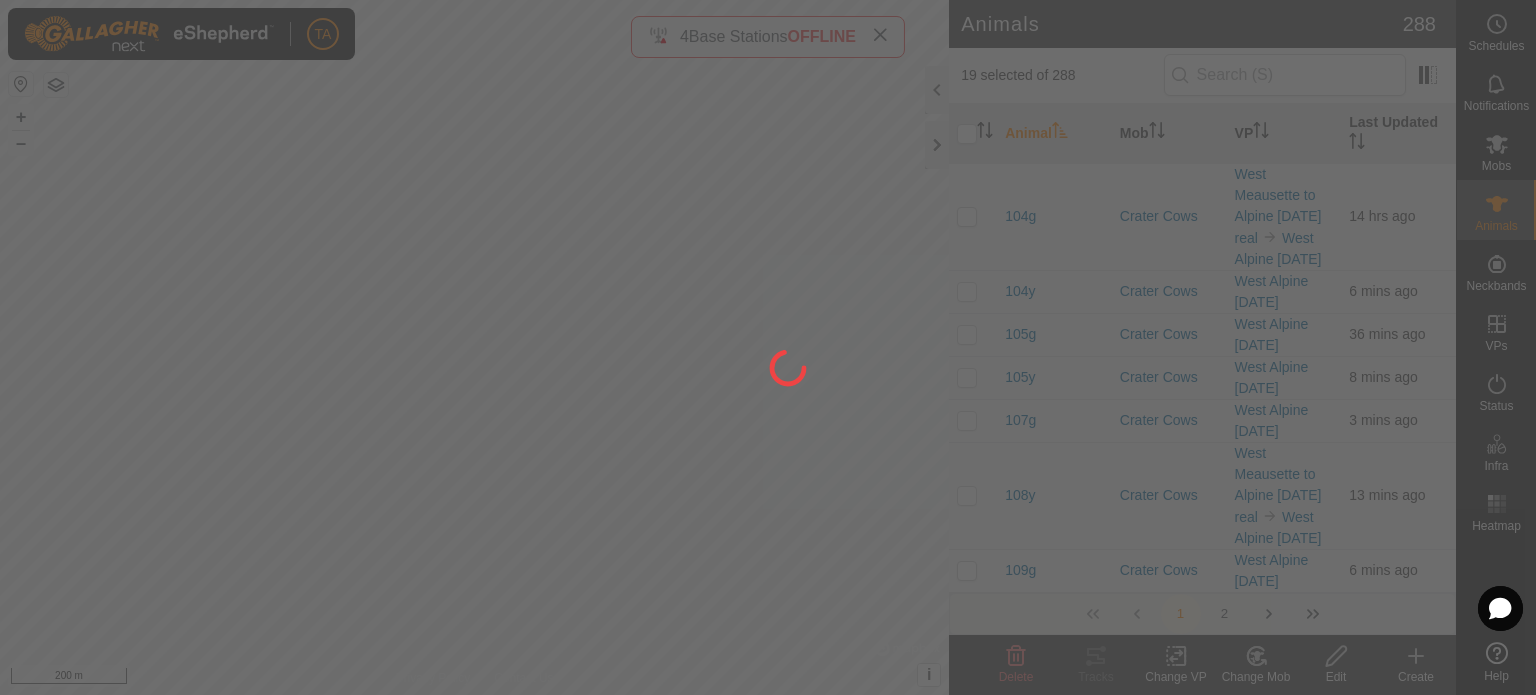 checkbox on "false" 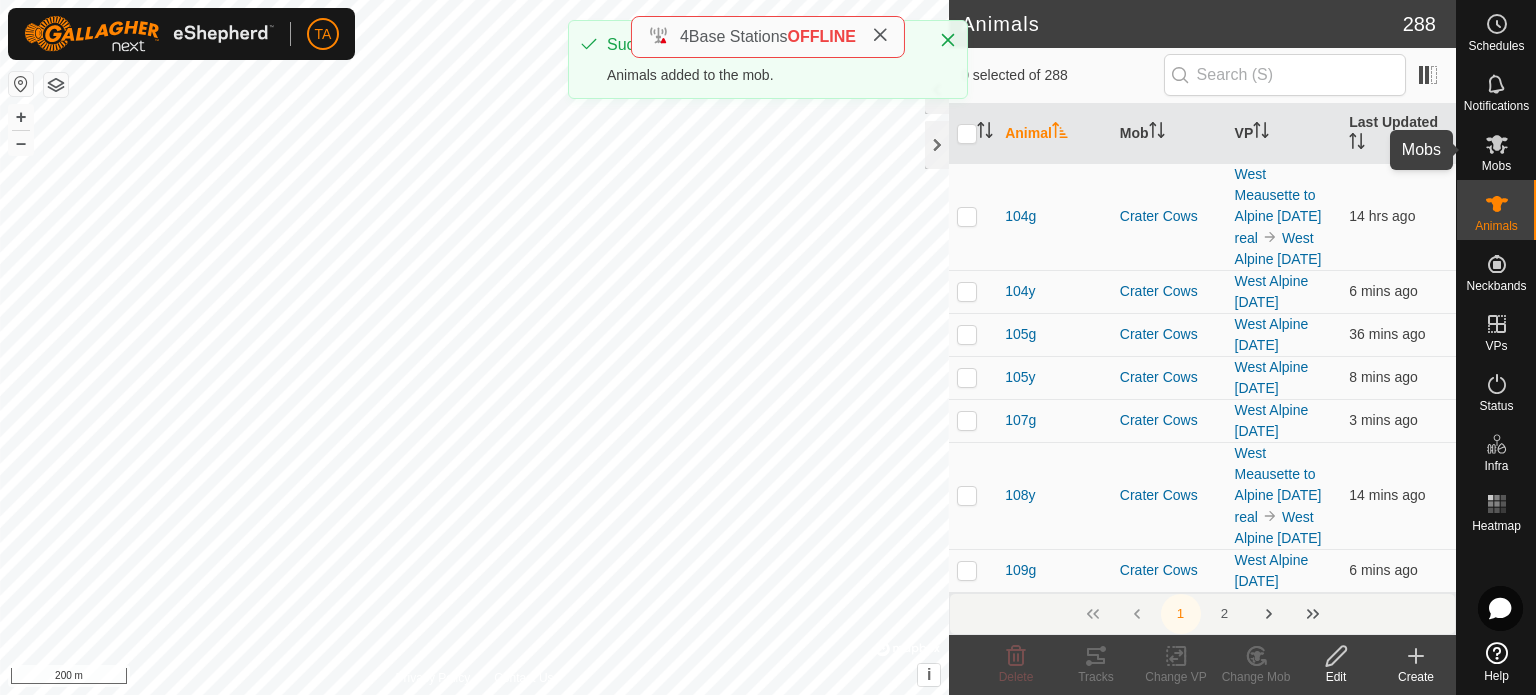 click on "Mobs" at bounding box center (1496, 150) 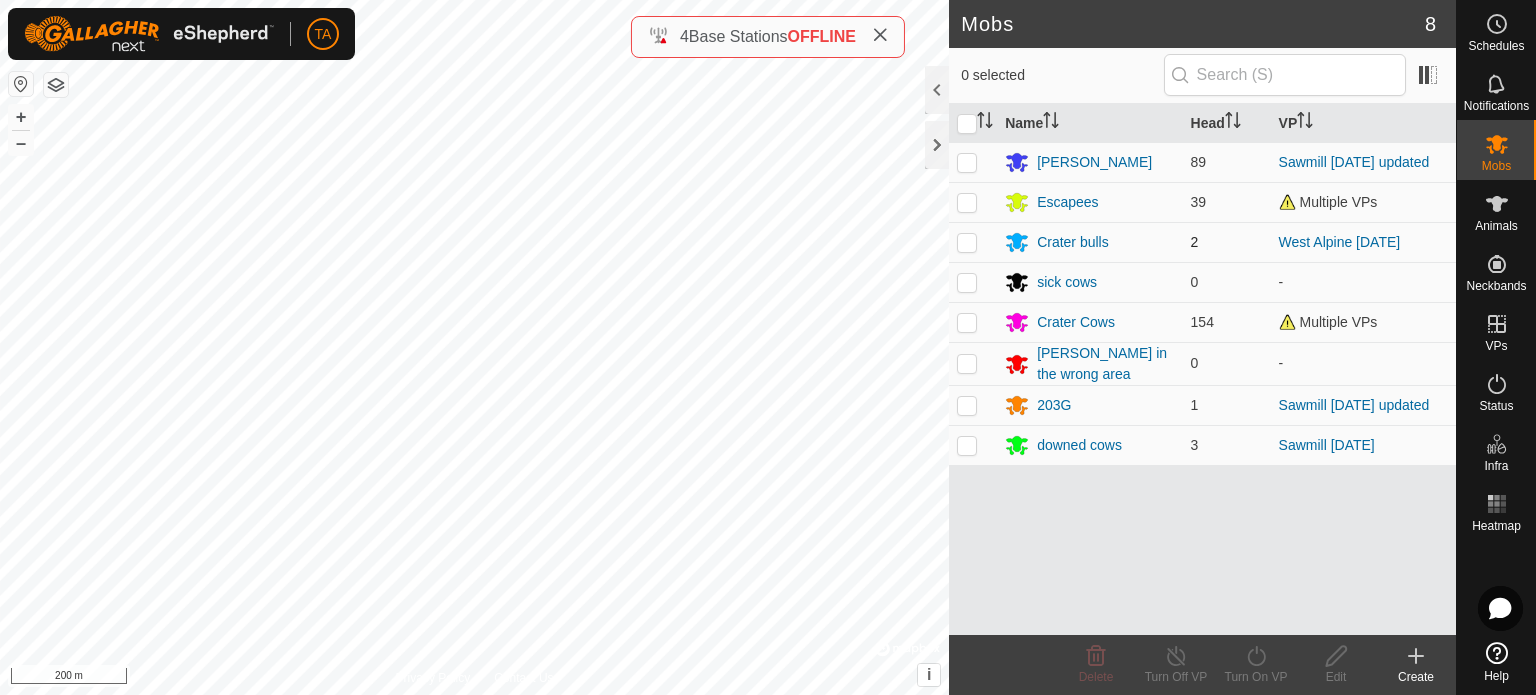 click at bounding box center [973, 242] 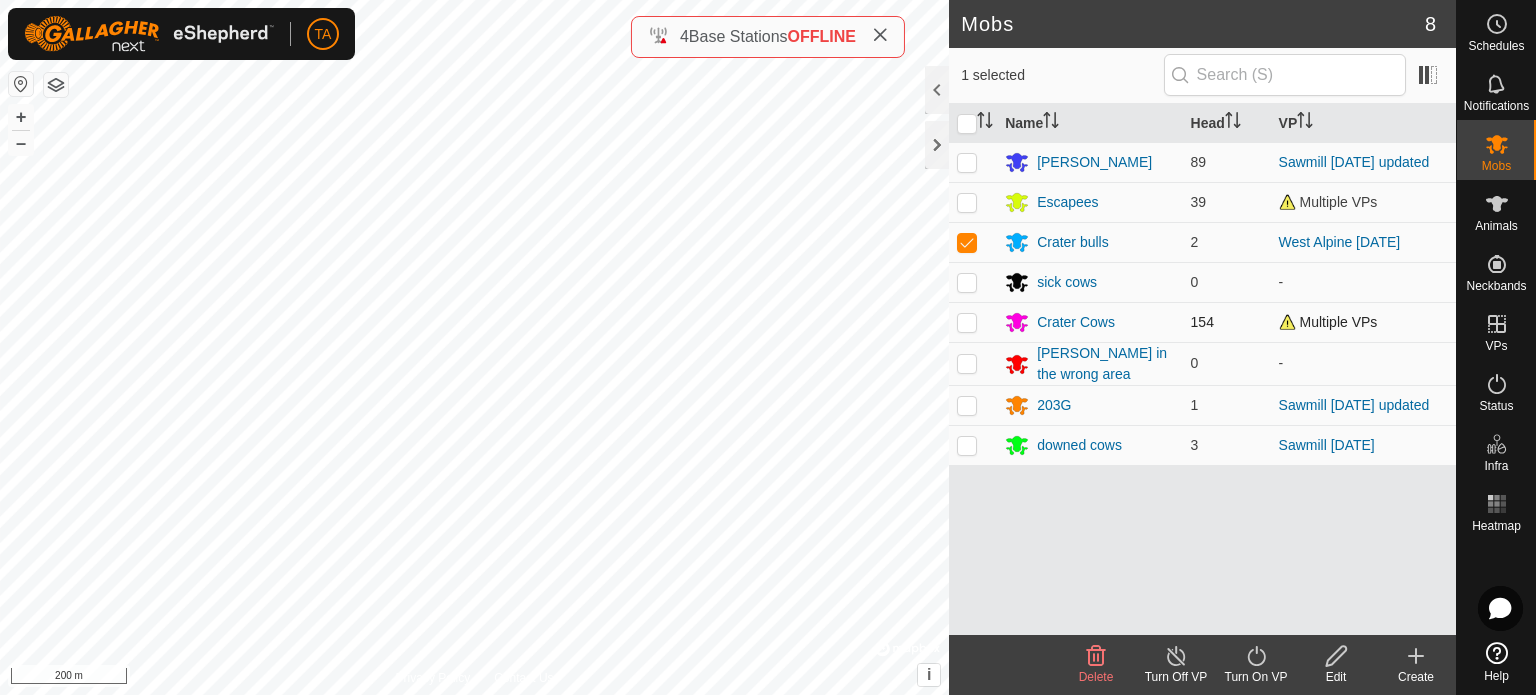 click at bounding box center (967, 322) 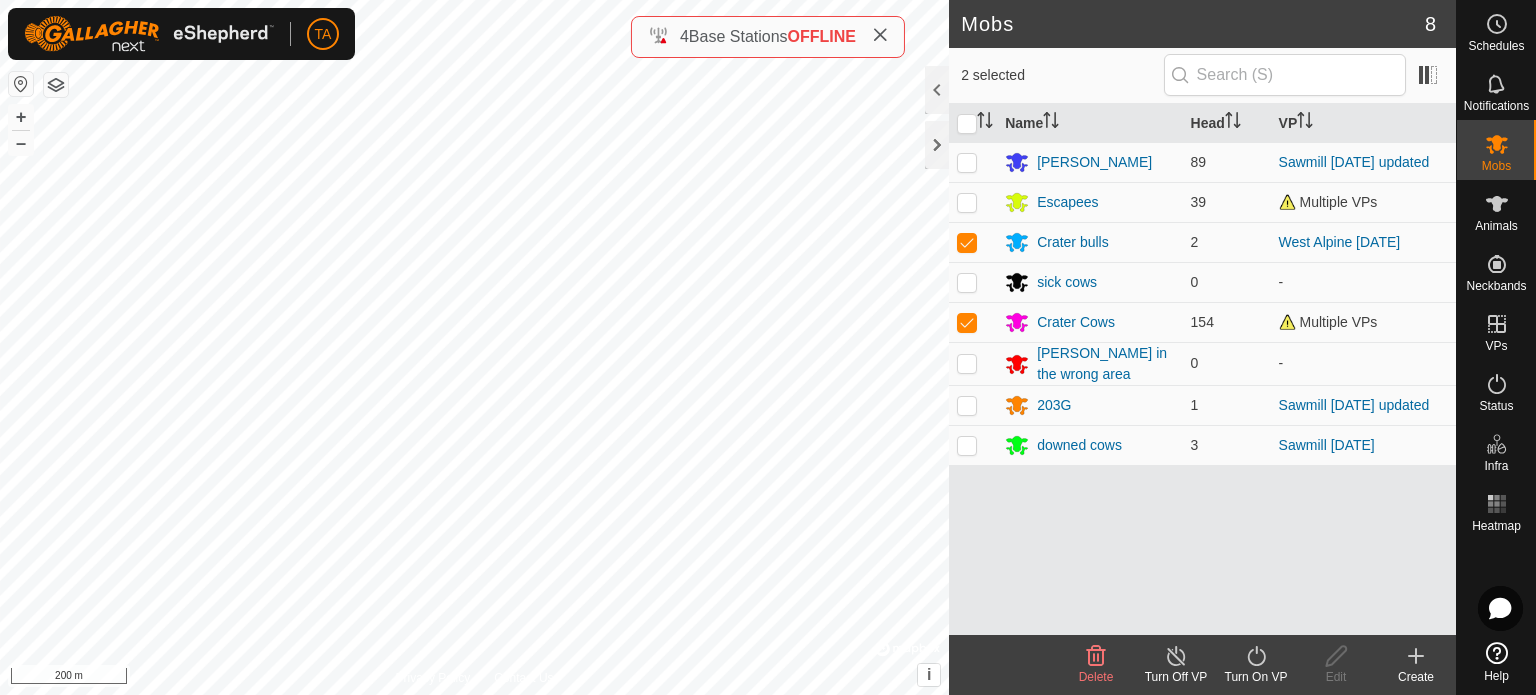 click on "Turn On VP" 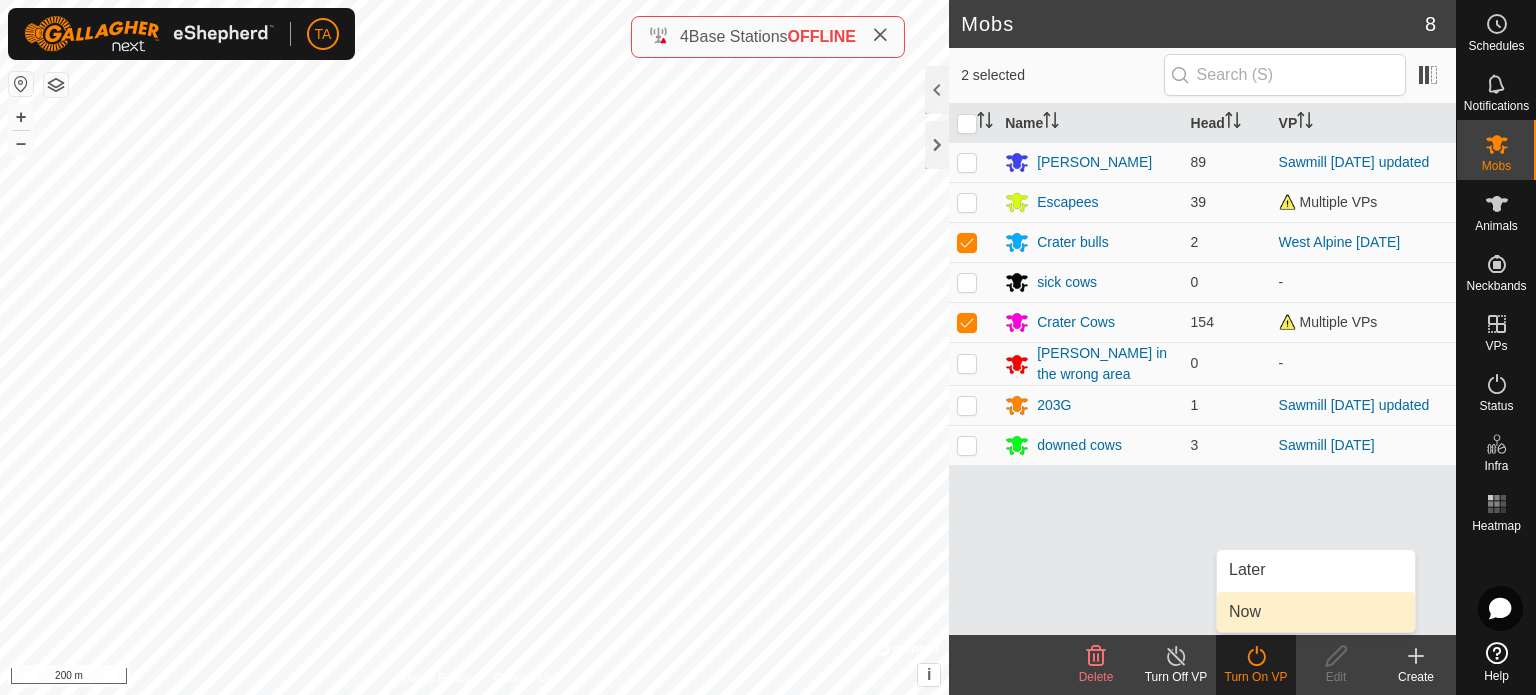 click on "Now" at bounding box center [1316, 612] 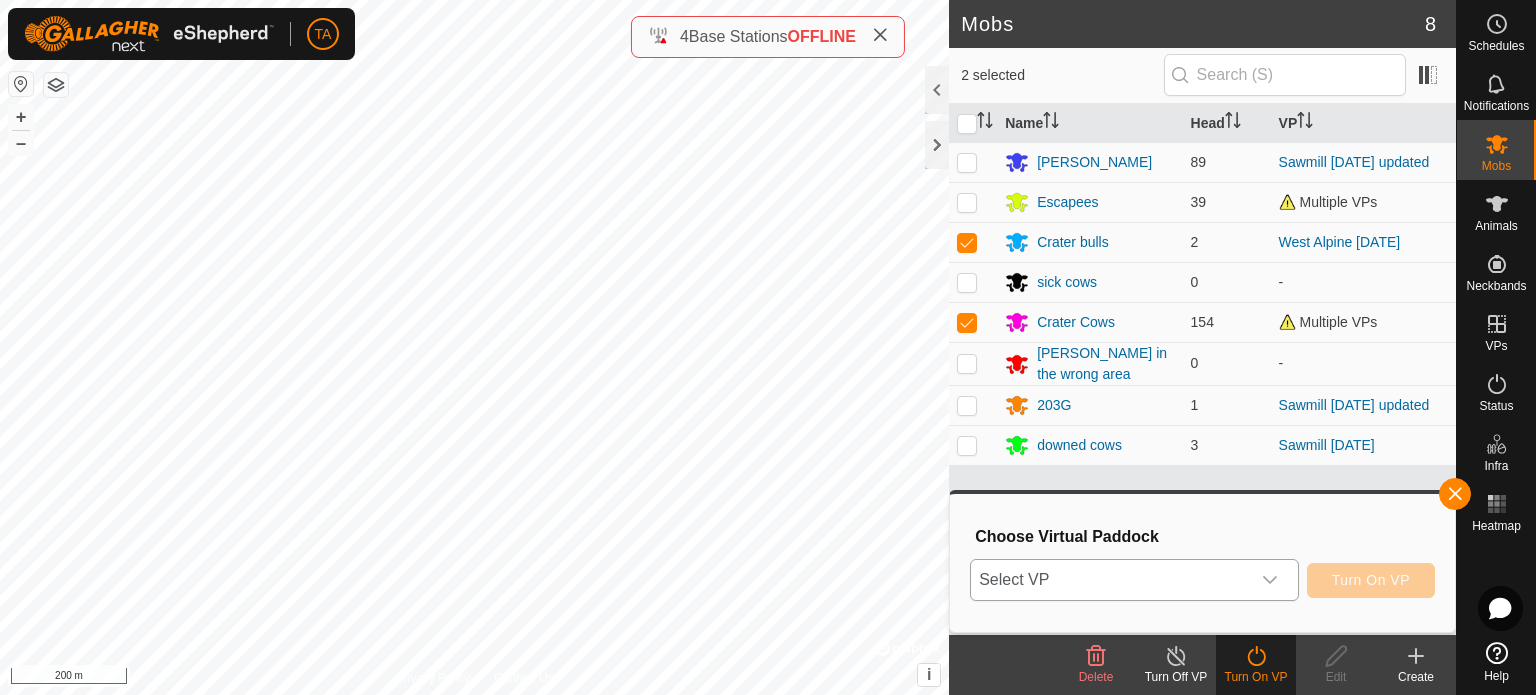 click 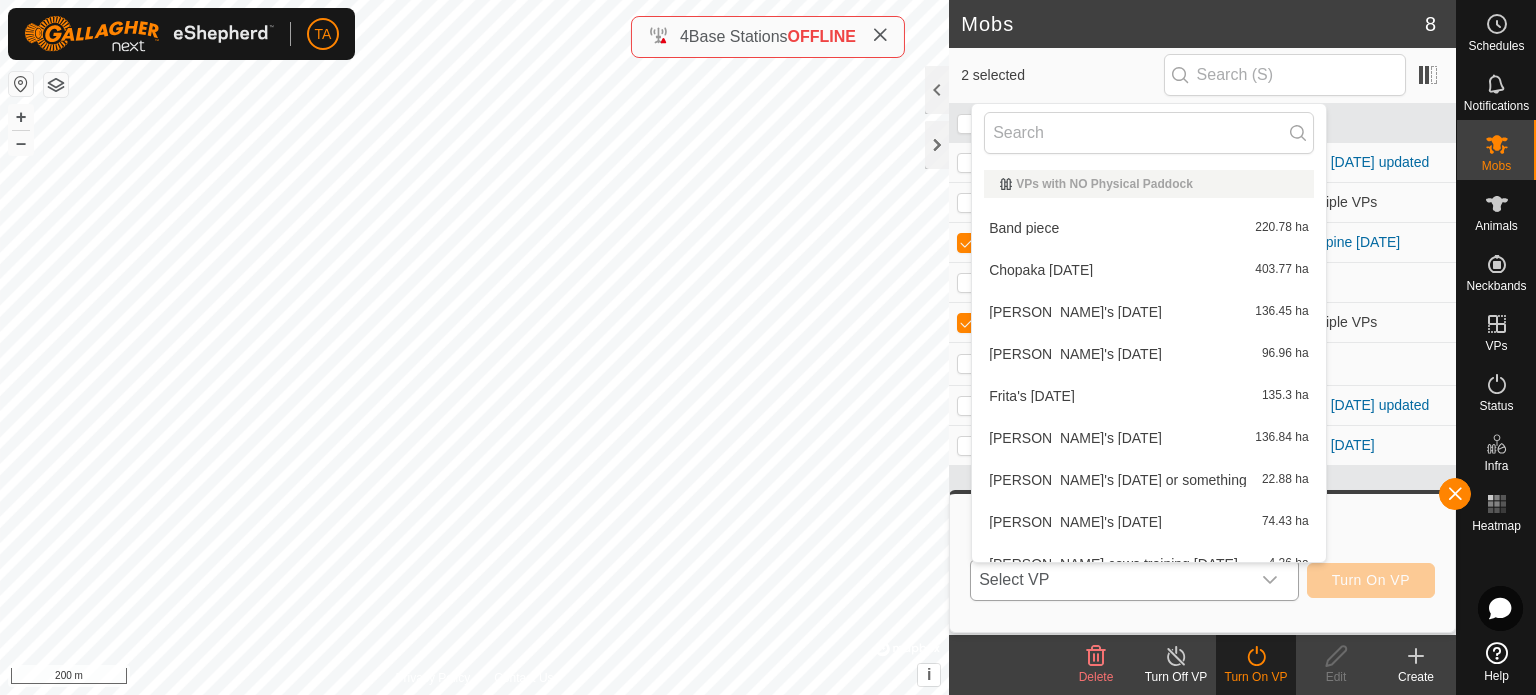 scroll, scrollTop: 22, scrollLeft: 0, axis: vertical 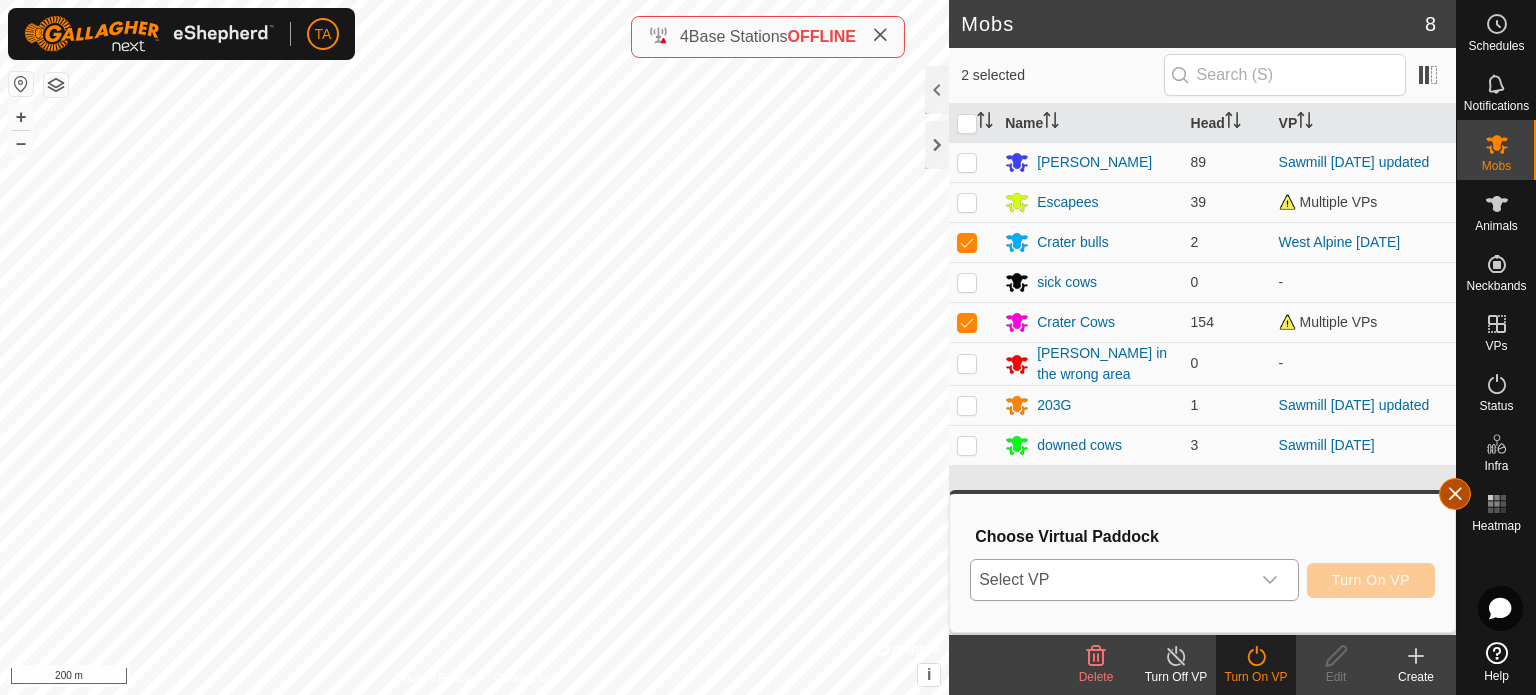 click at bounding box center (1455, 494) 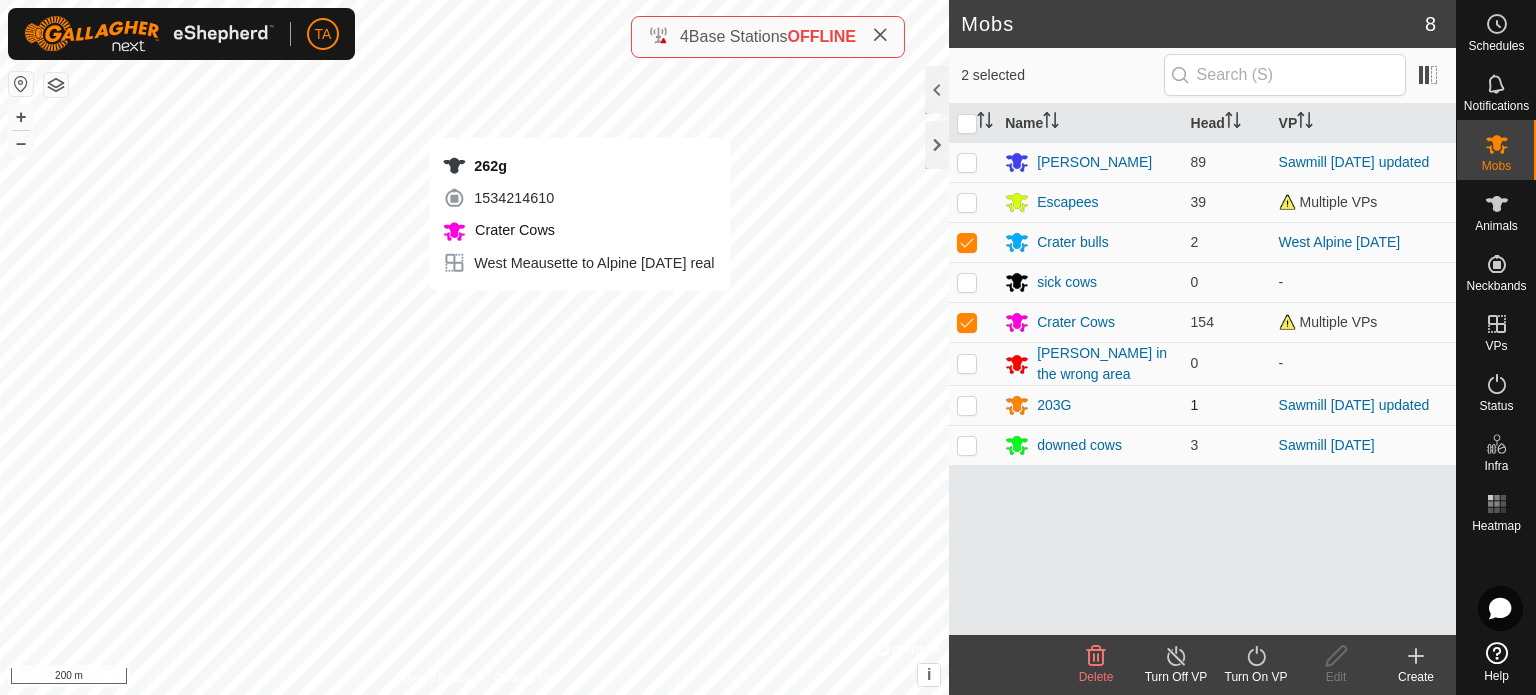 click on "262g
1534214610
Crater Cows
West Meausette to Alpine [DATE] real + – ⇧ i ©  Mapbox , ©  OpenStreetMap ,  Improve this map 200 m" at bounding box center [474, 347] 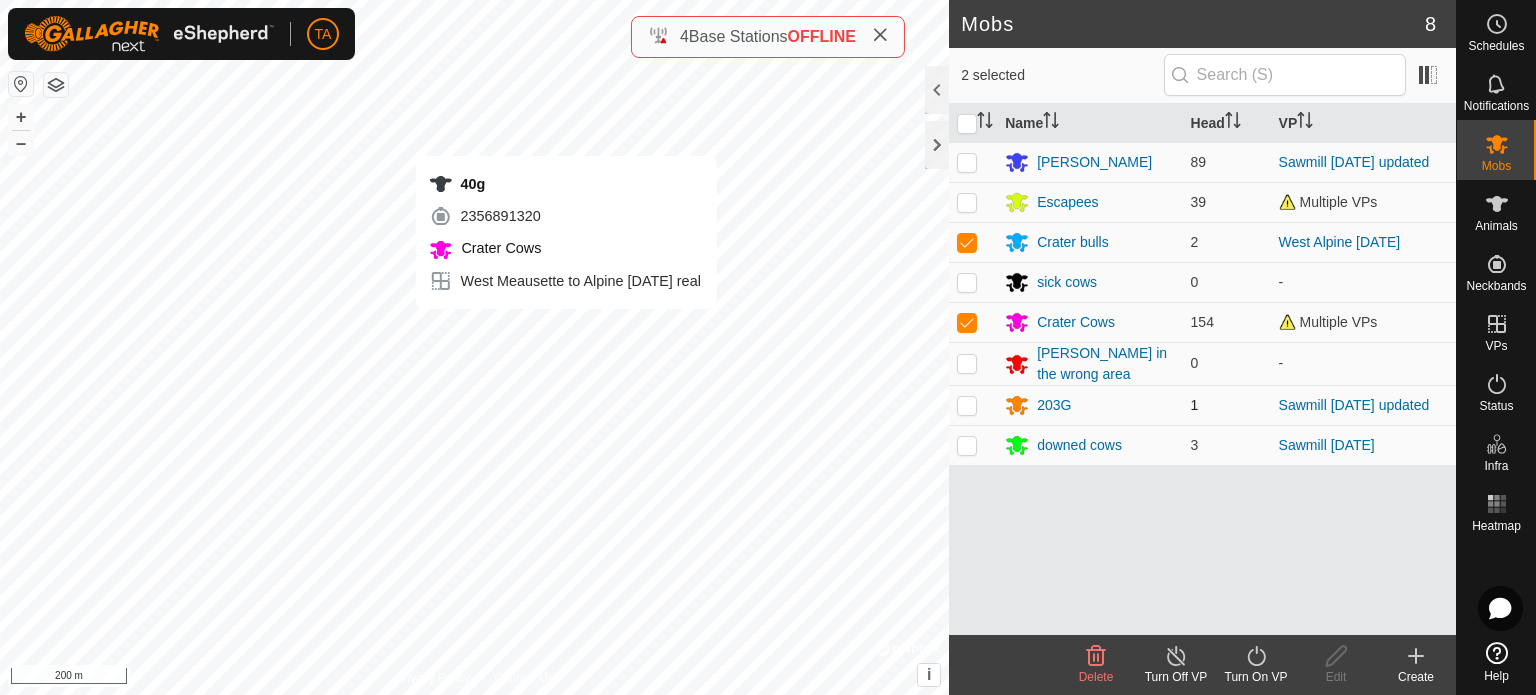click on "40g
2356891320
Crater Cows
West Meausette to Alpine [DATE] real + – ⇧ i ©  Mapbox , ©  OpenStreetMap ,  Improve this map 200 m" at bounding box center [474, 347] 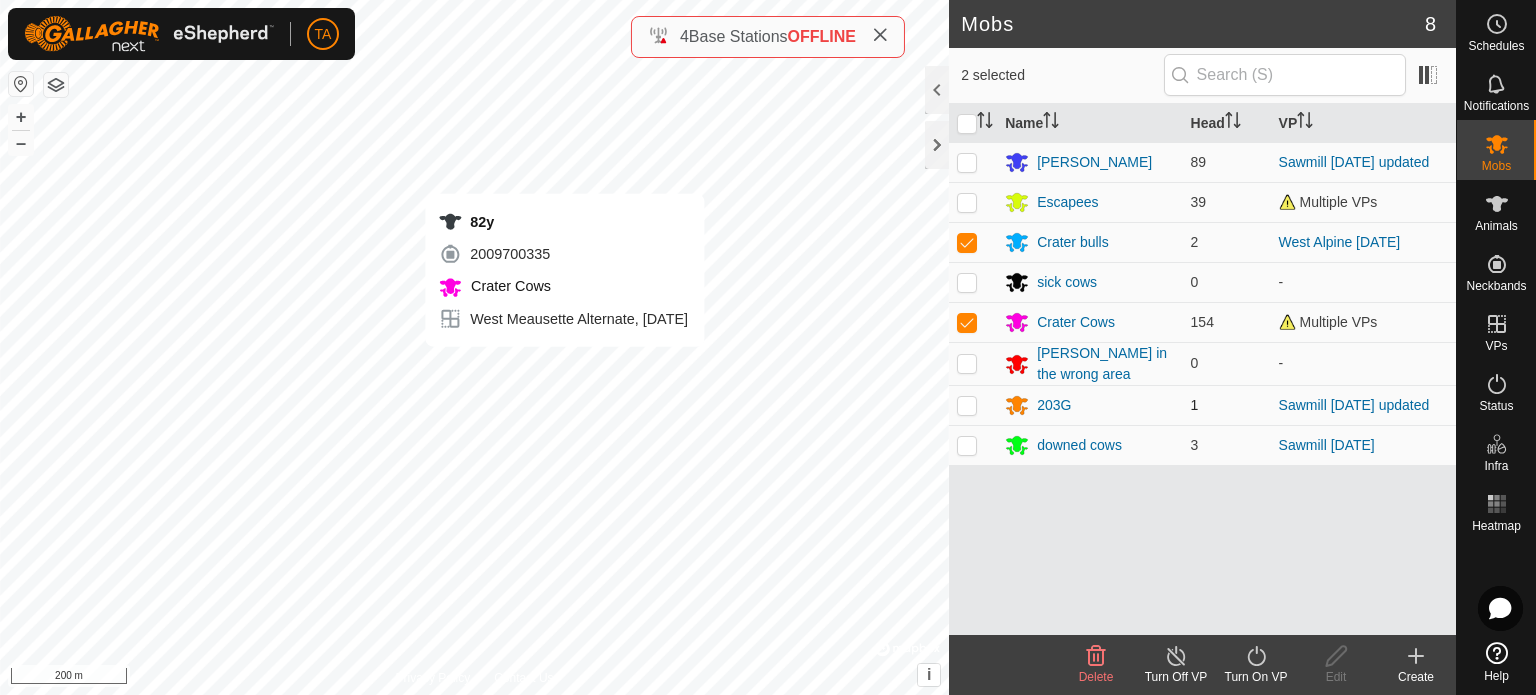 click on "82y
2009700335
Crater Cows
West Meausette Alternate, [DATE] + – ⇧ i ©  Mapbox , ©  OpenStreetMap ,  Improve this map 200 m" at bounding box center [474, 347] 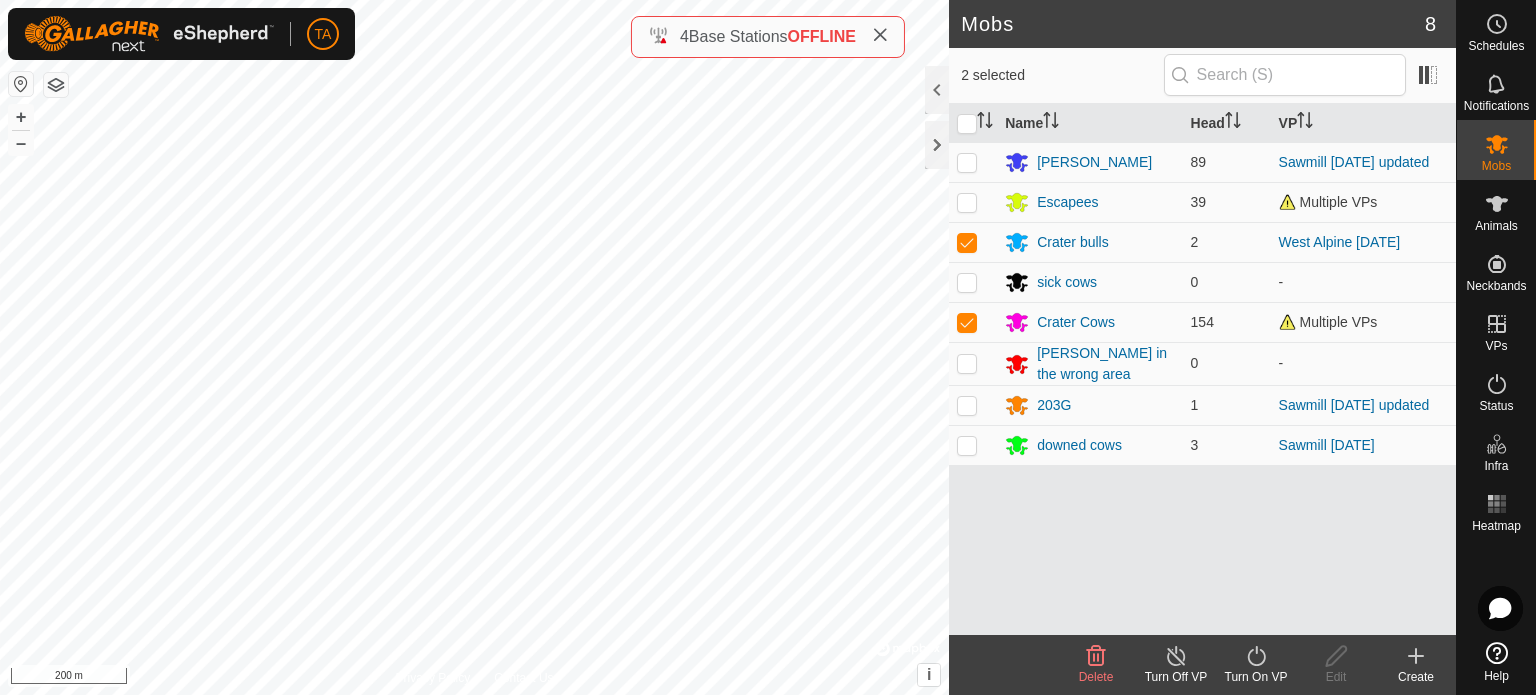 click on "Turn On VP" 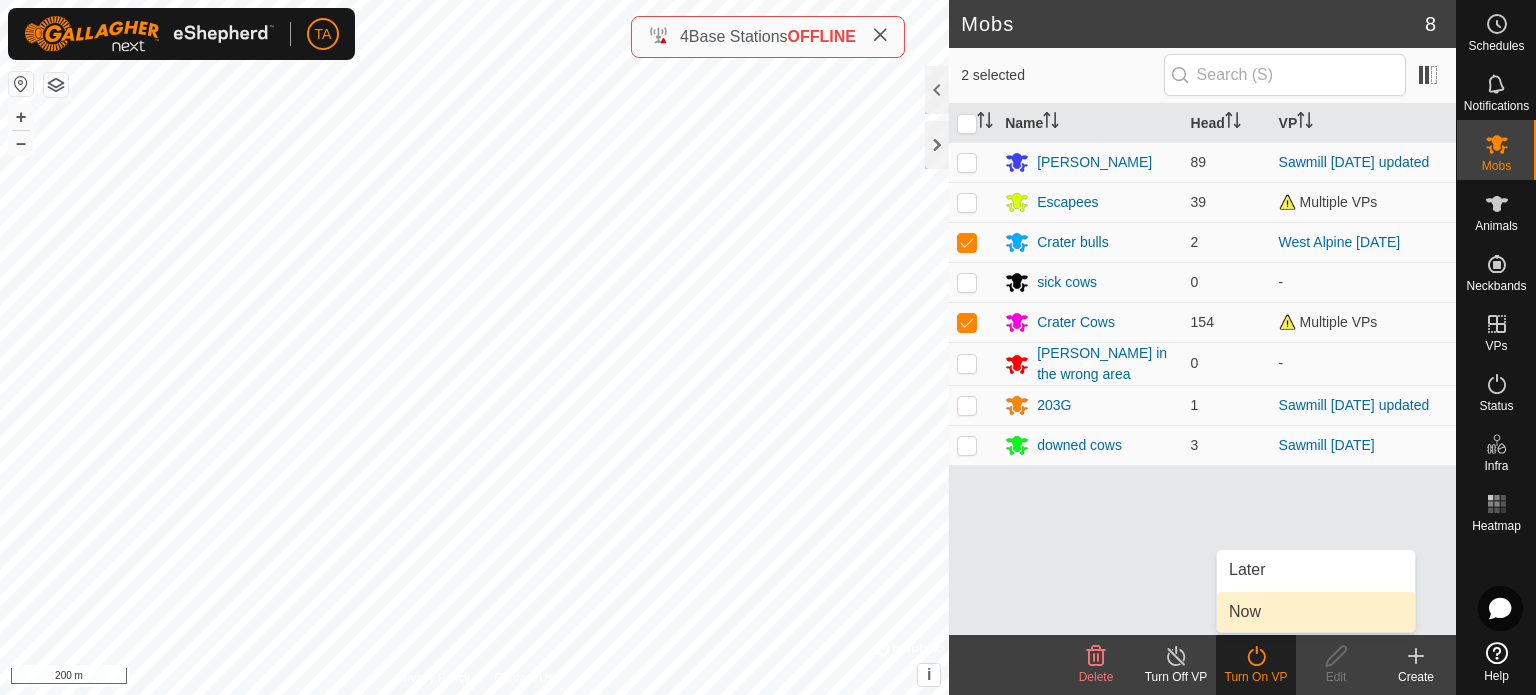 click on "Now" at bounding box center [1316, 612] 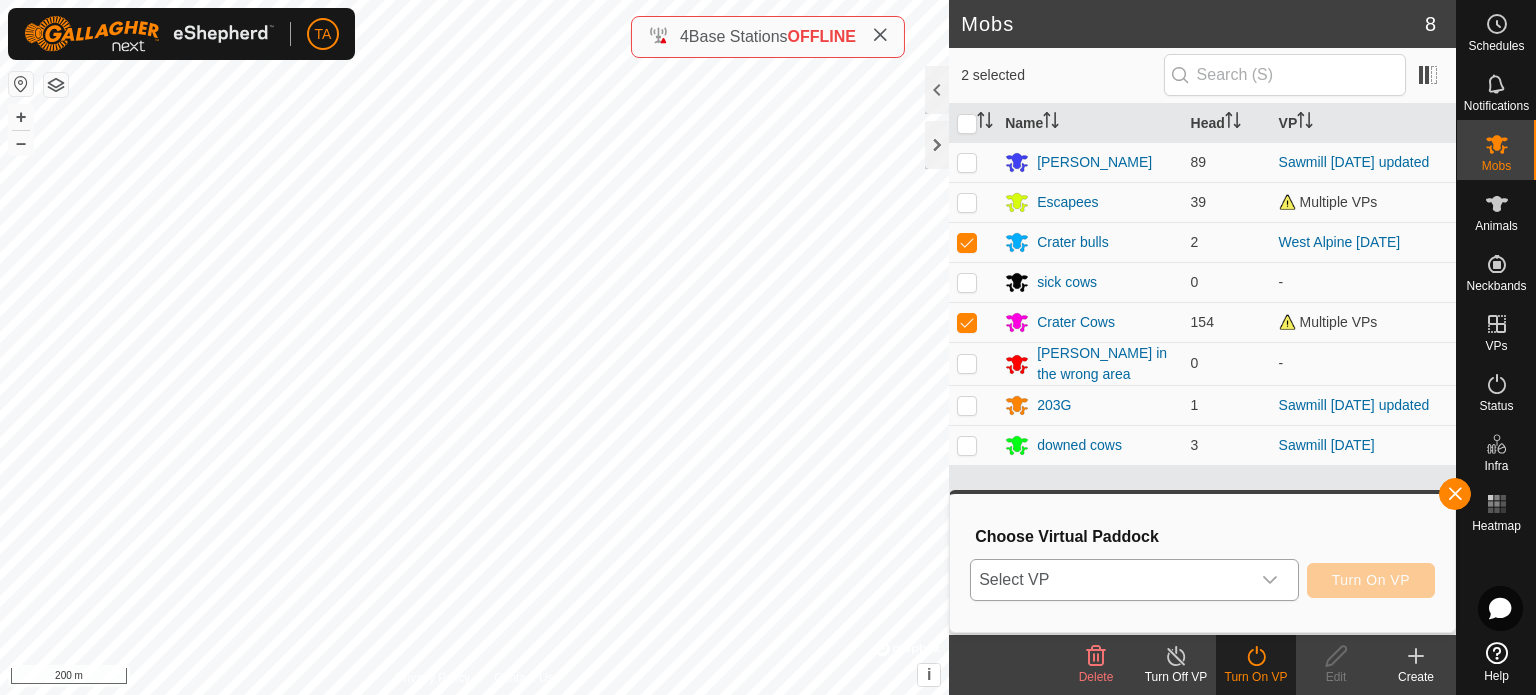 click at bounding box center (1270, 580) 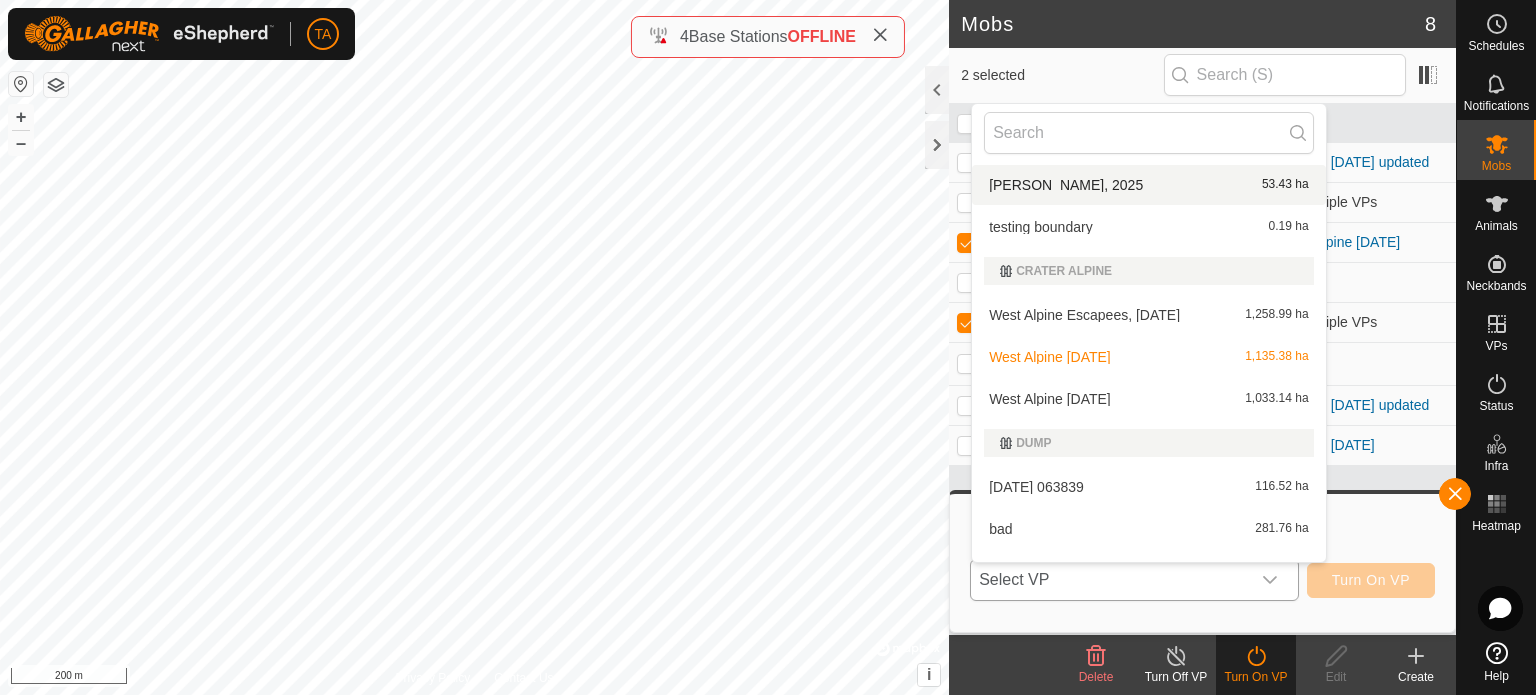 scroll, scrollTop: 554, scrollLeft: 0, axis: vertical 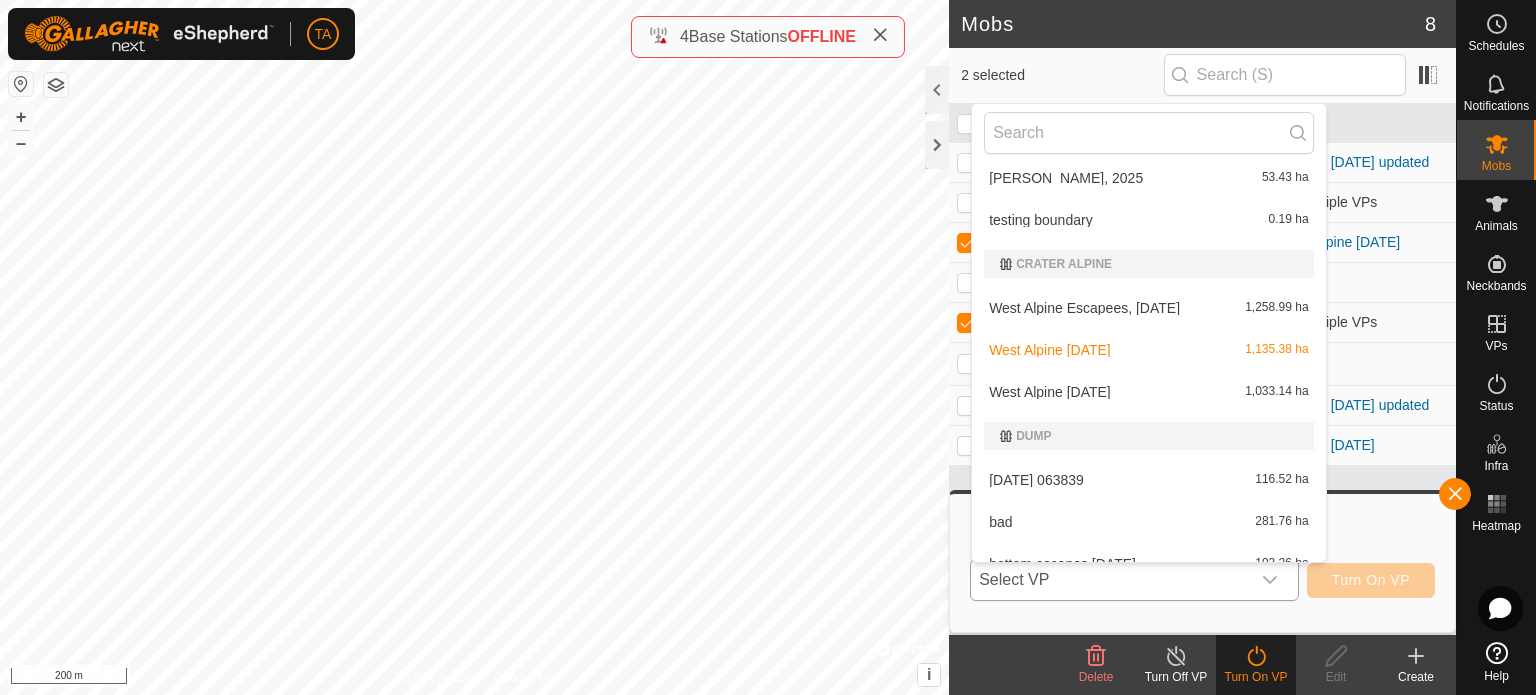 click on "West Alpine Escapees, [DATE]  1,258.99 ha" at bounding box center [1148, 308] 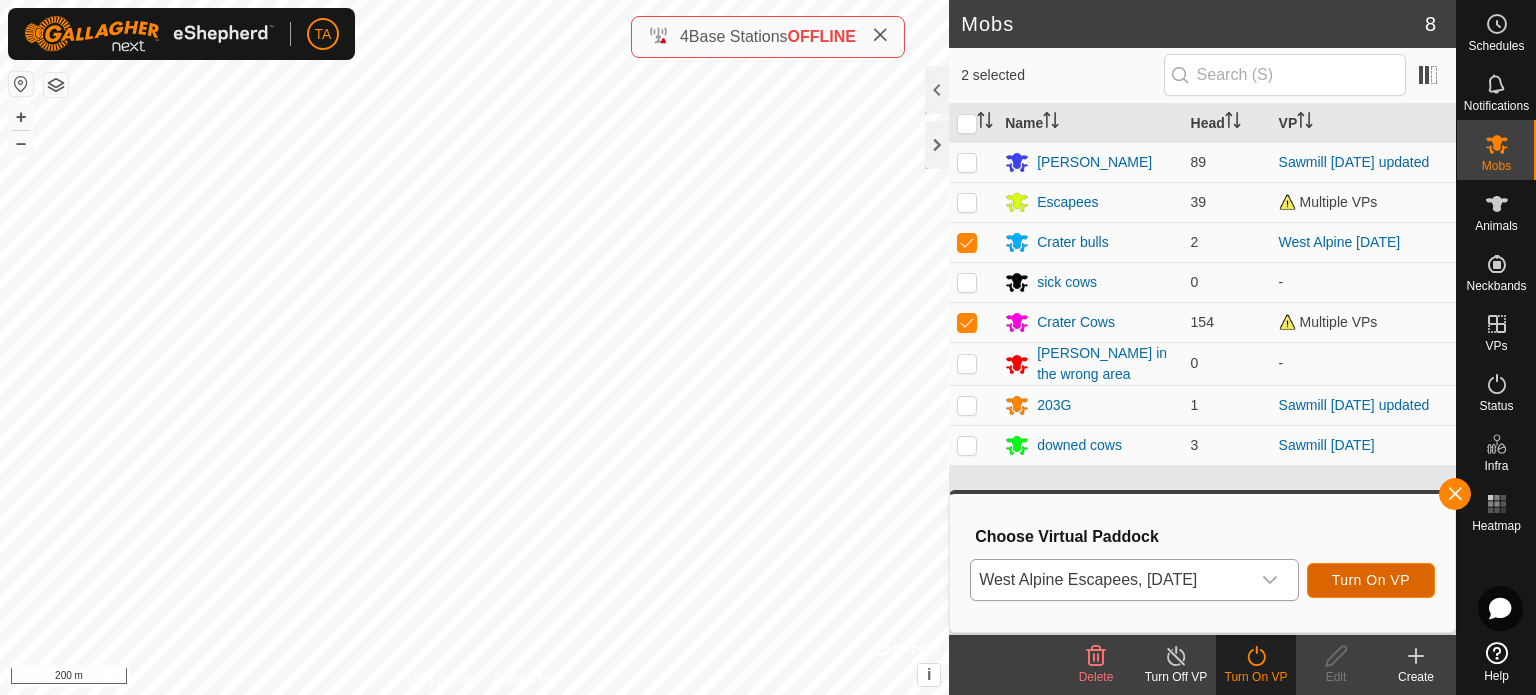 click on "Turn On VP" at bounding box center [1371, 580] 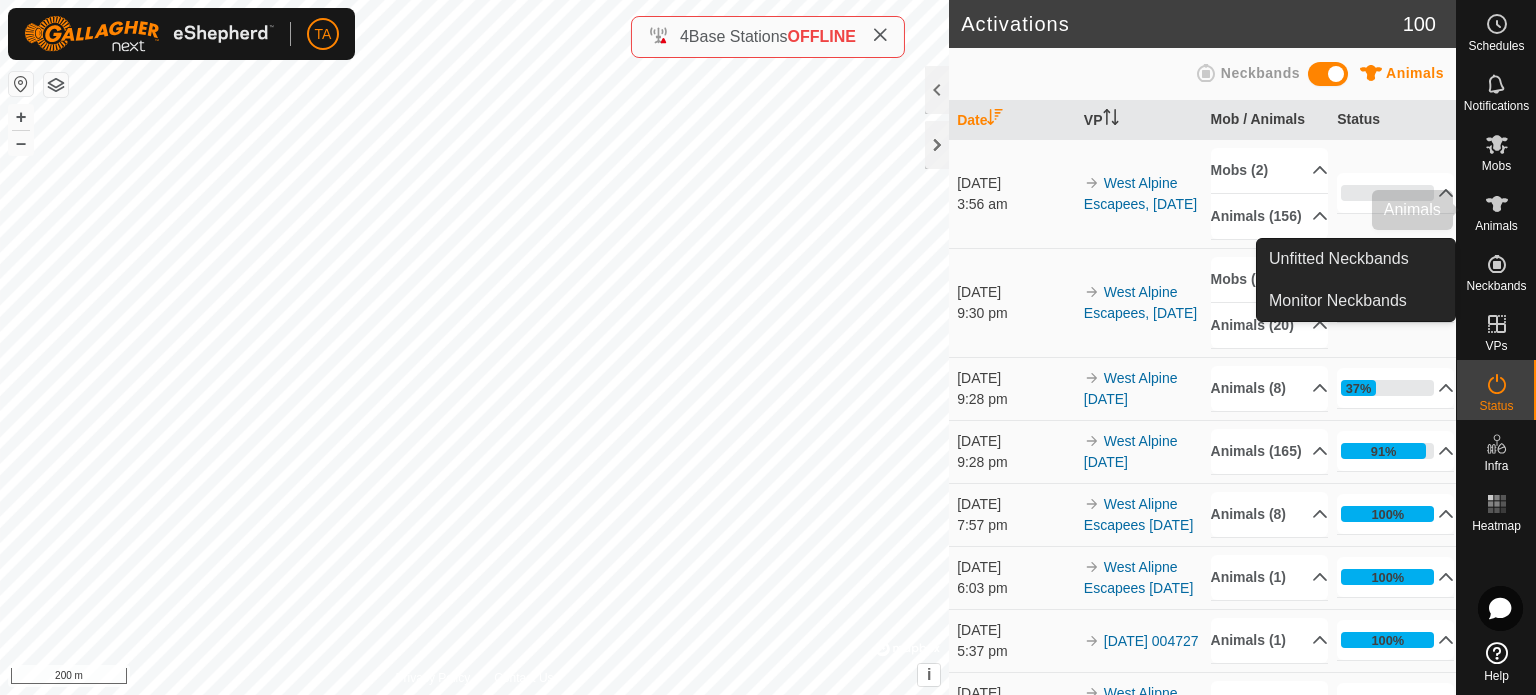 click on "Animals" at bounding box center (1496, 226) 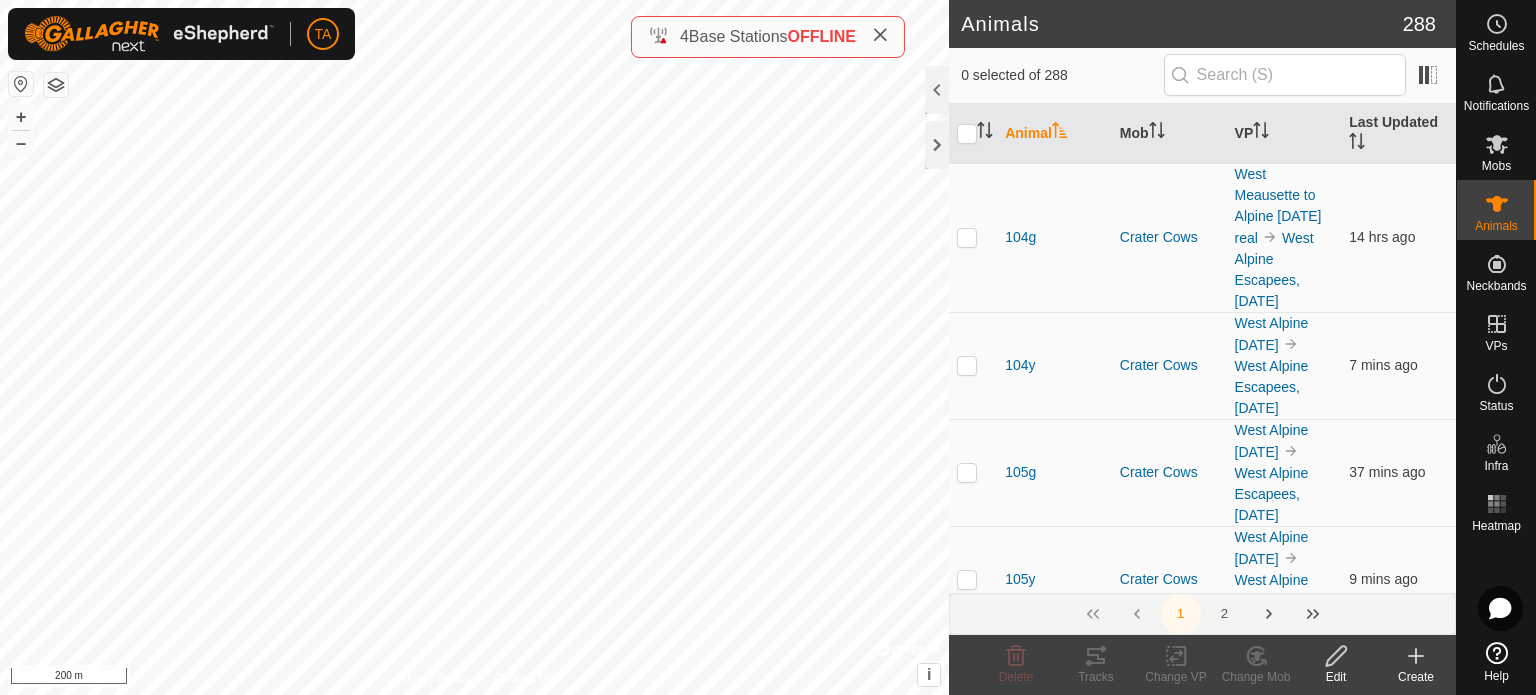 checkbox on "true" 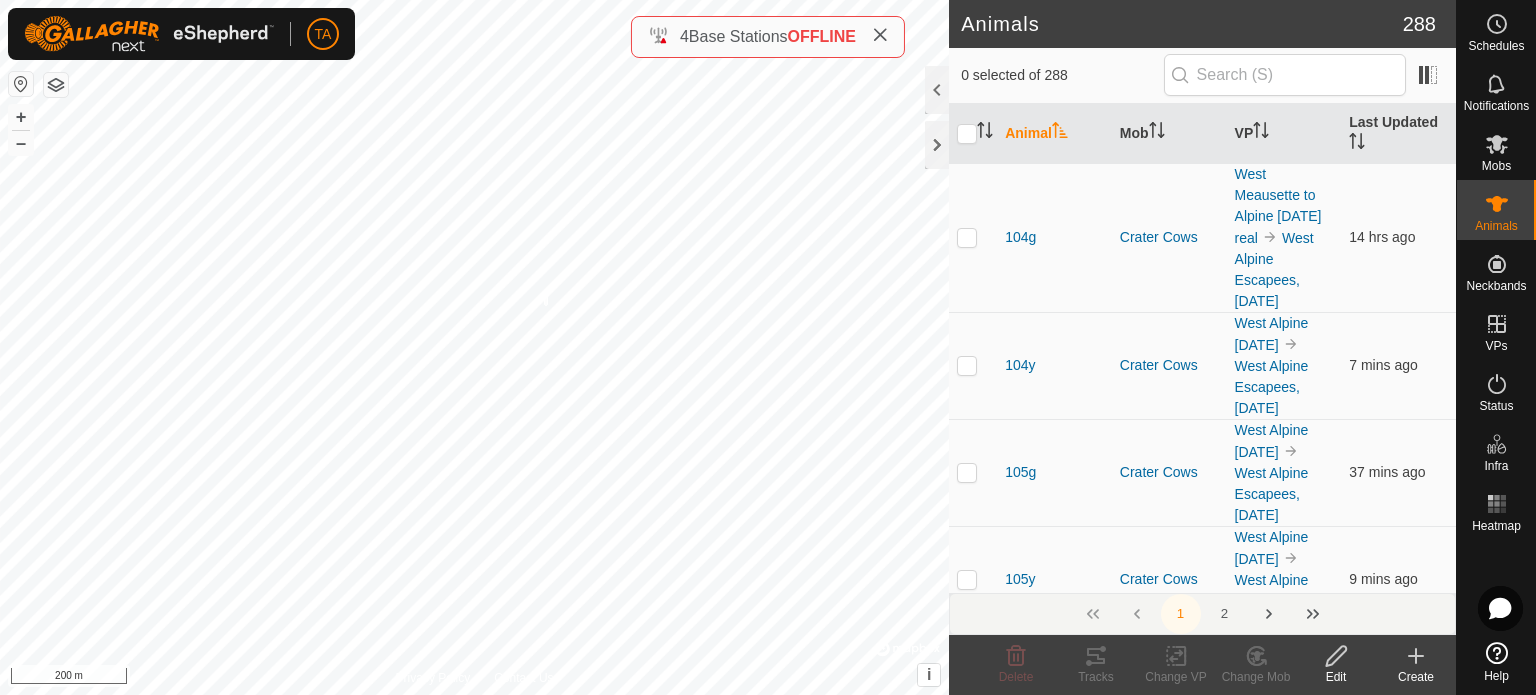 checkbox on "true" 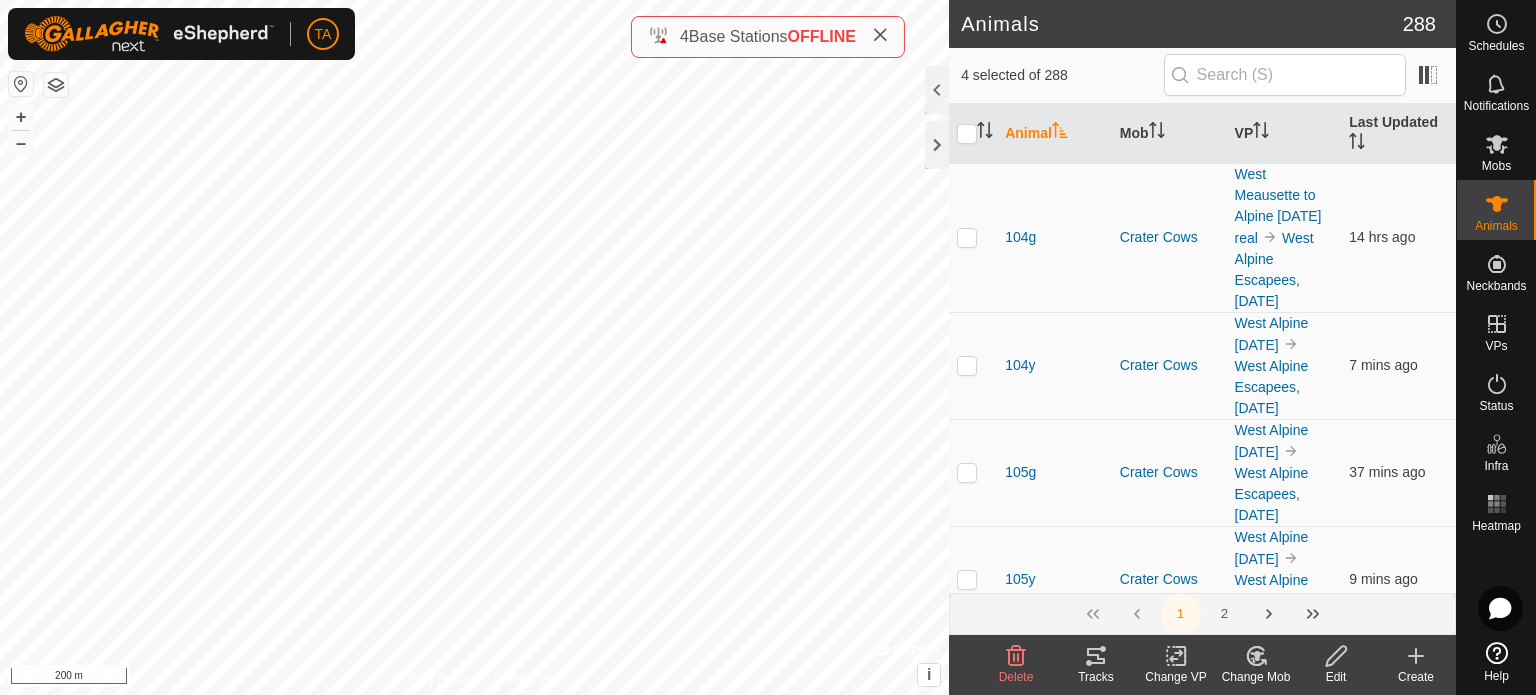 click 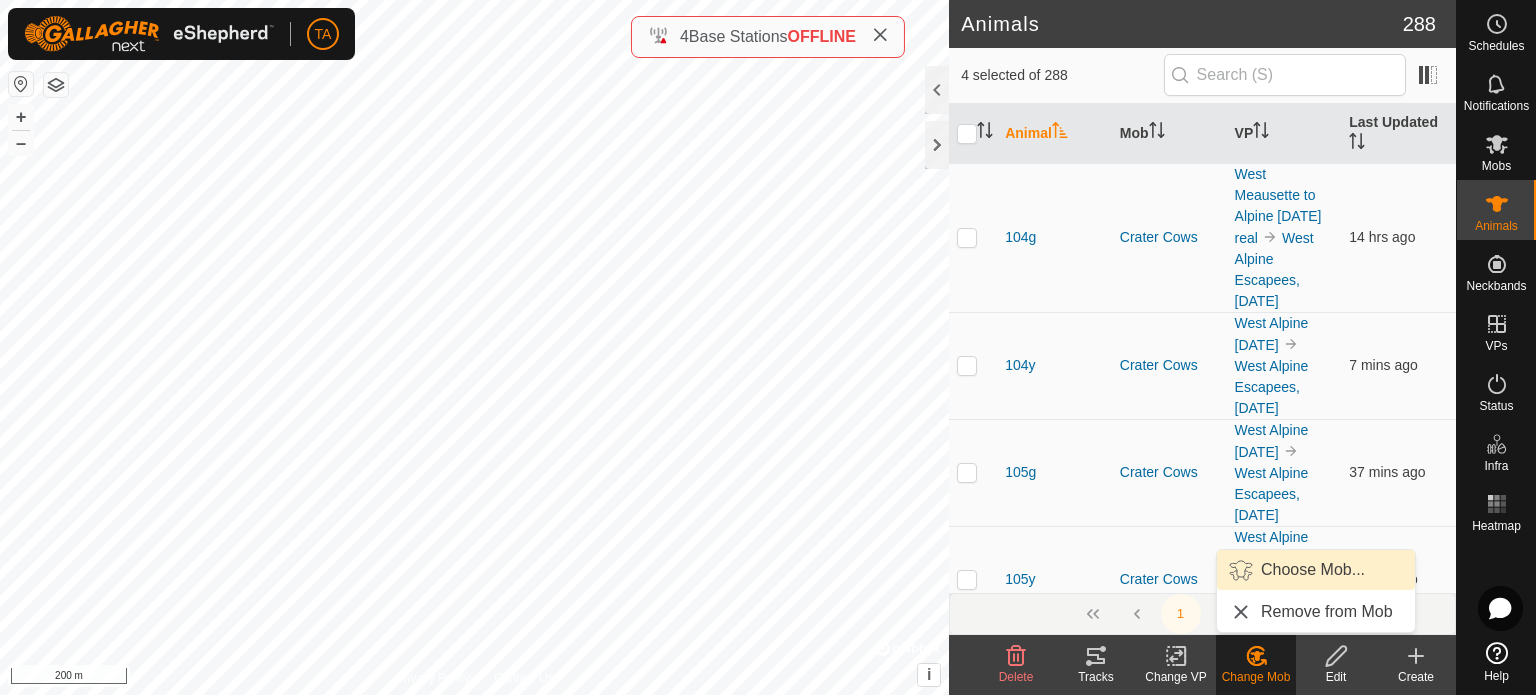 click on "Choose Mob..." at bounding box center [1316, 570] 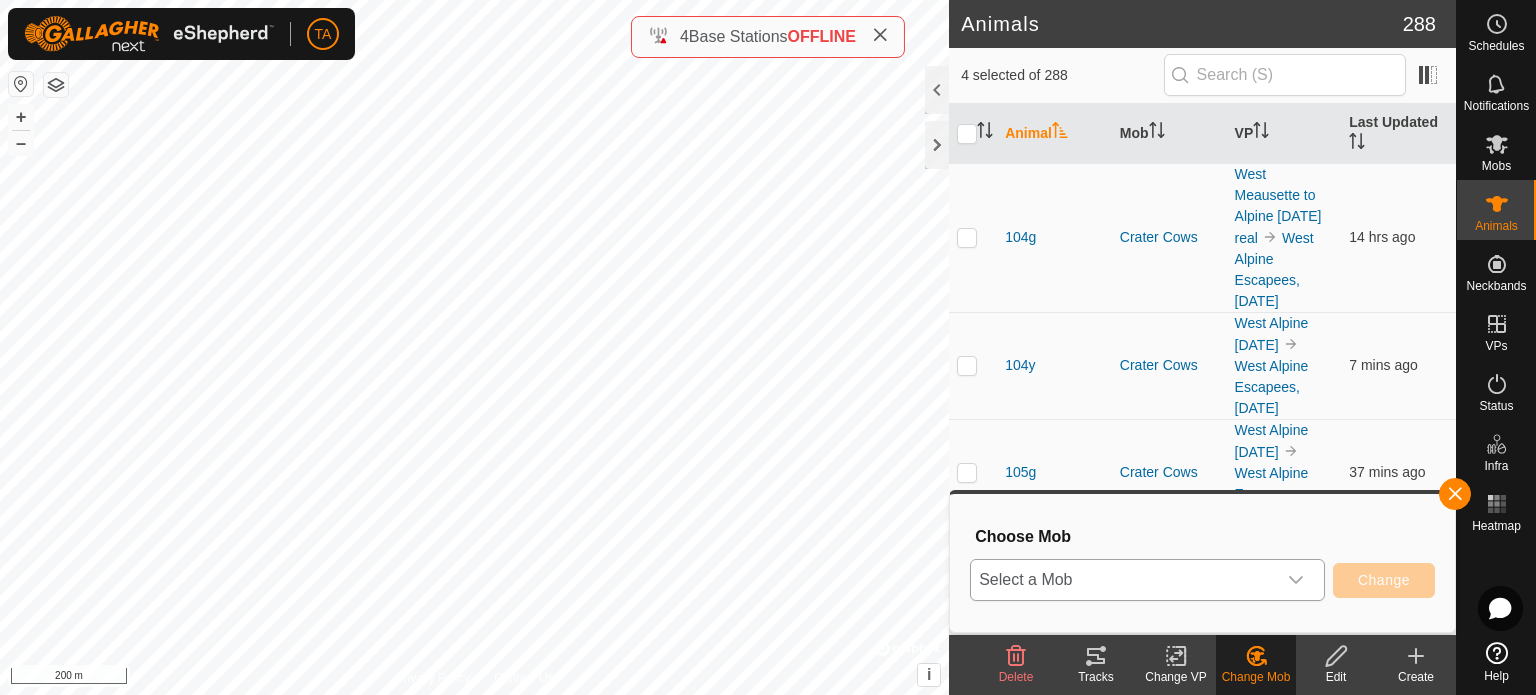 click on "Select a Mob" at bounding box center (1123, 580) 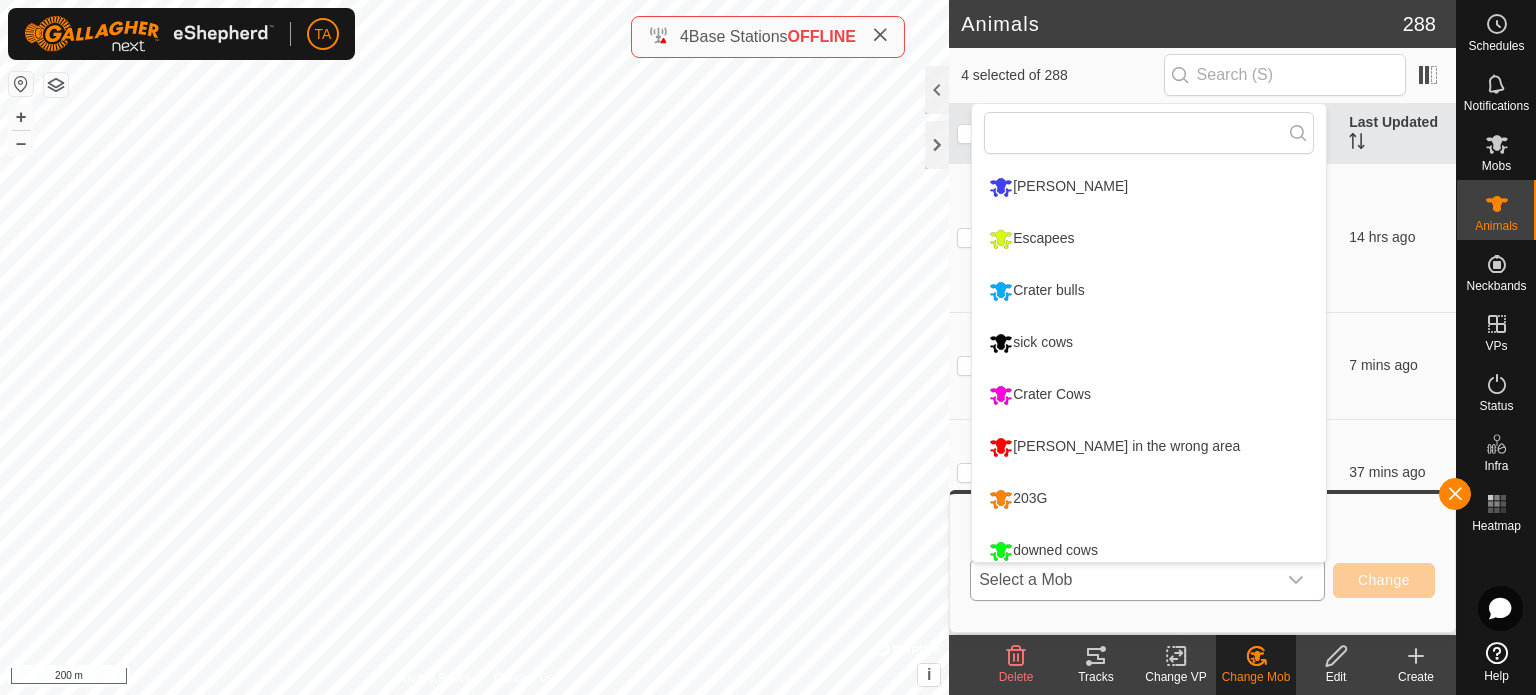 scroll, scrollTop: 14, scrollLeft: 0, axis: vertical 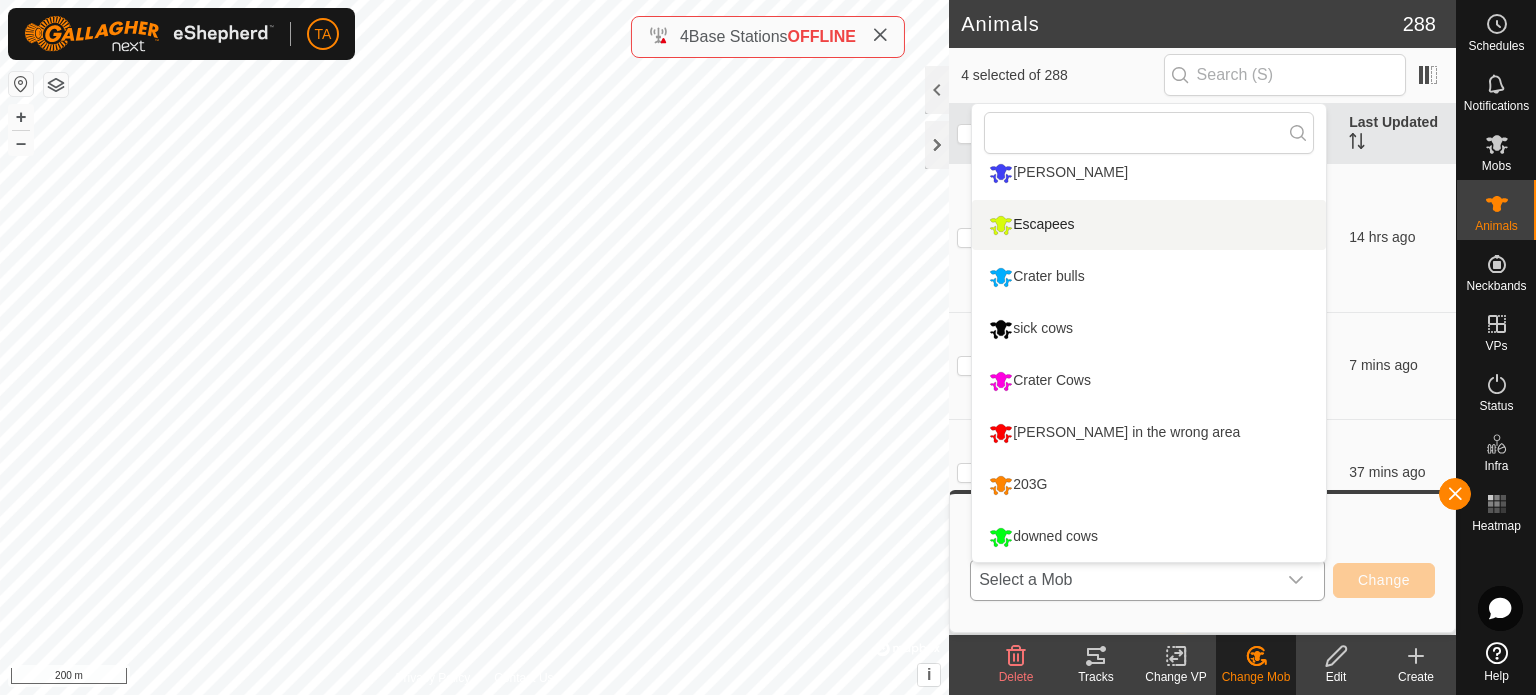 click on "Escapees" at bounding box center [1149, 225] 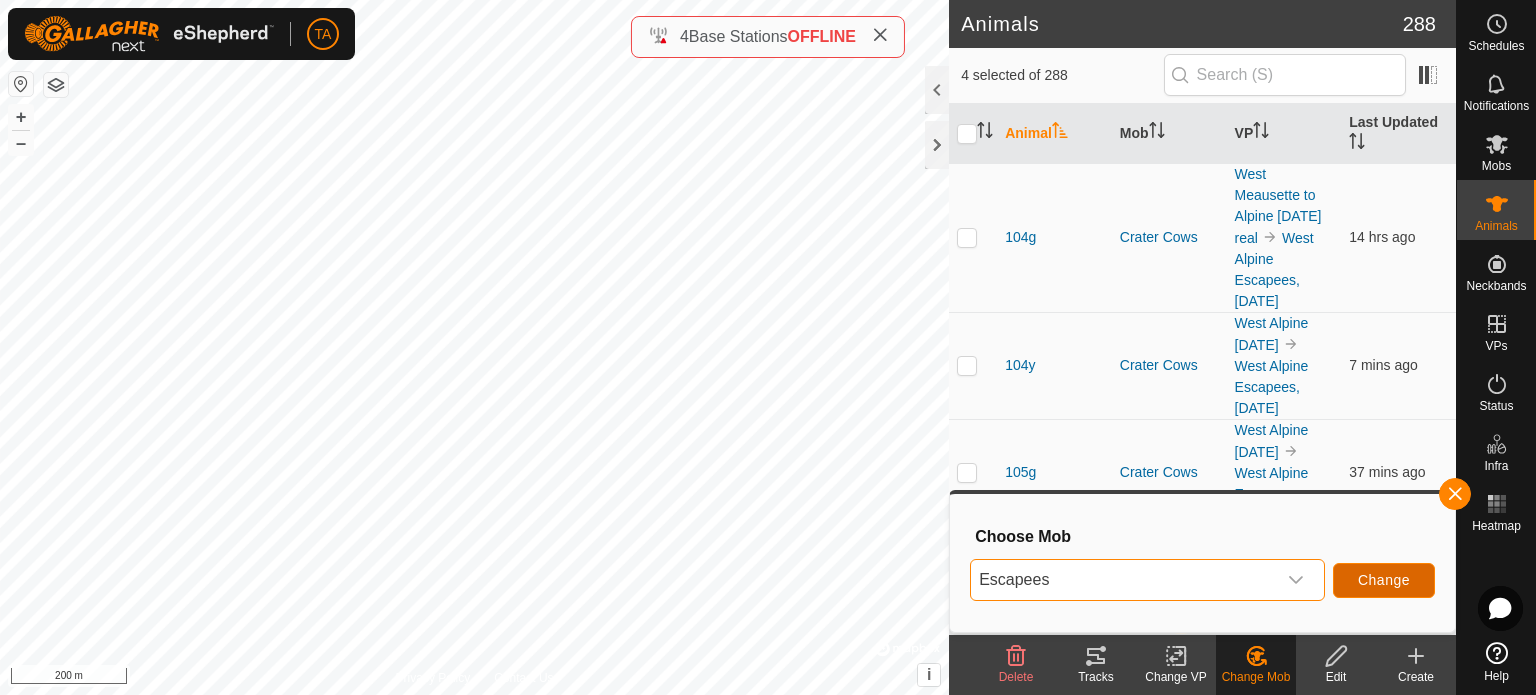 click on "Change" at bounding box center (1384, 580) 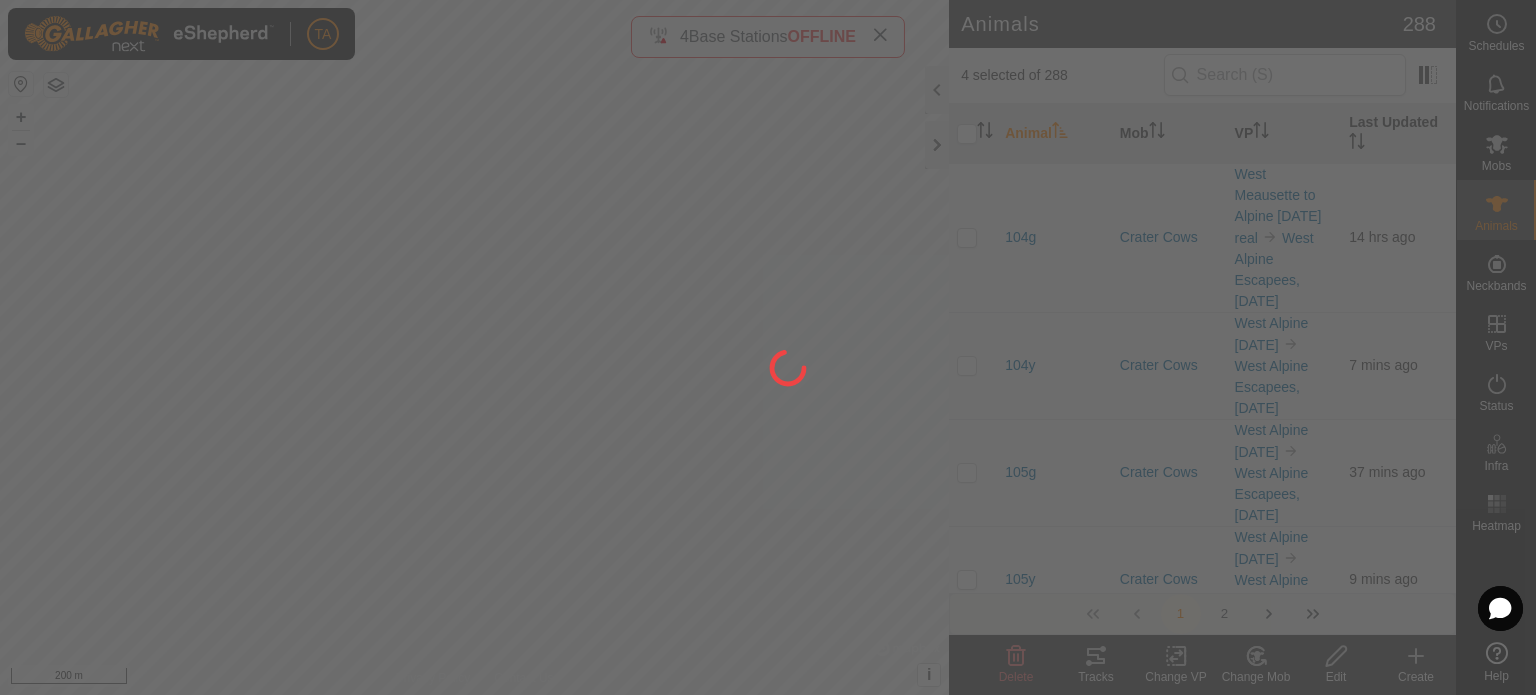 checkbox on "false" 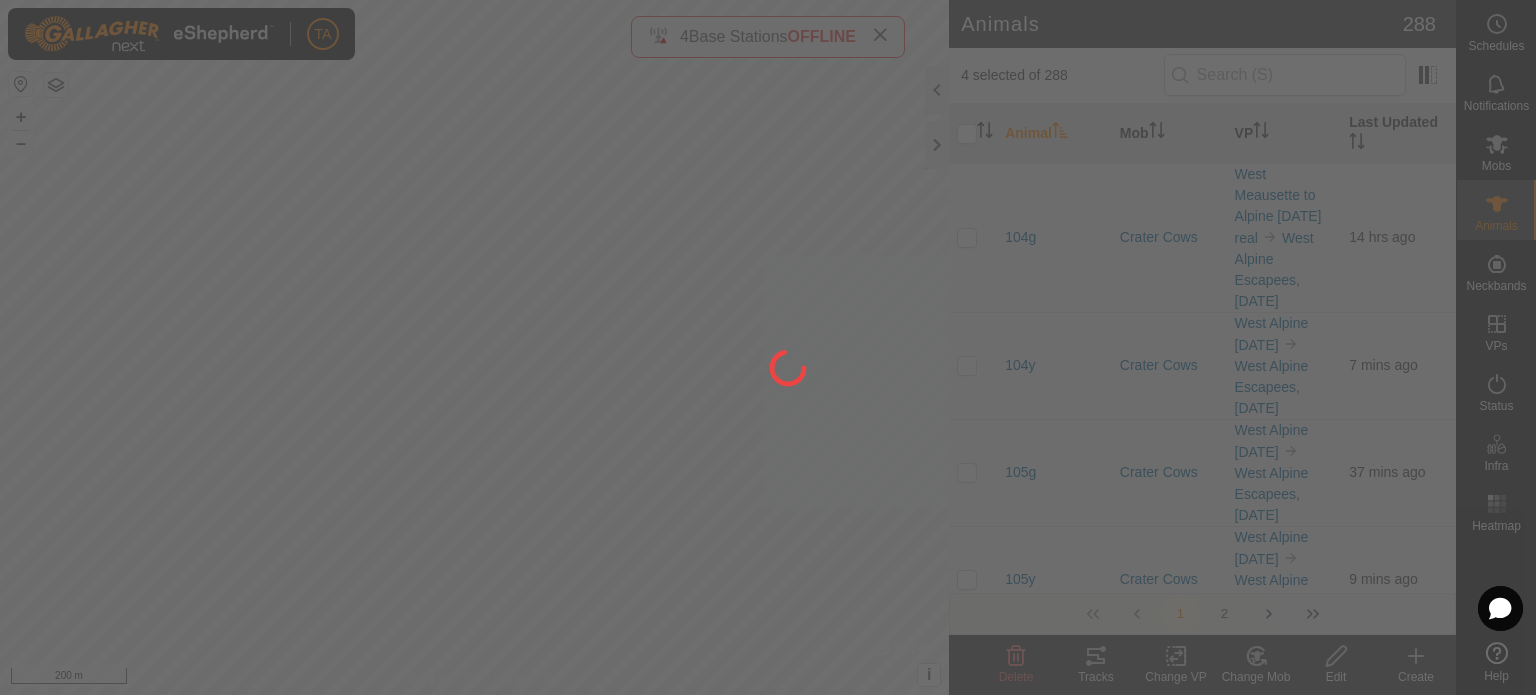 checkbox on "false" 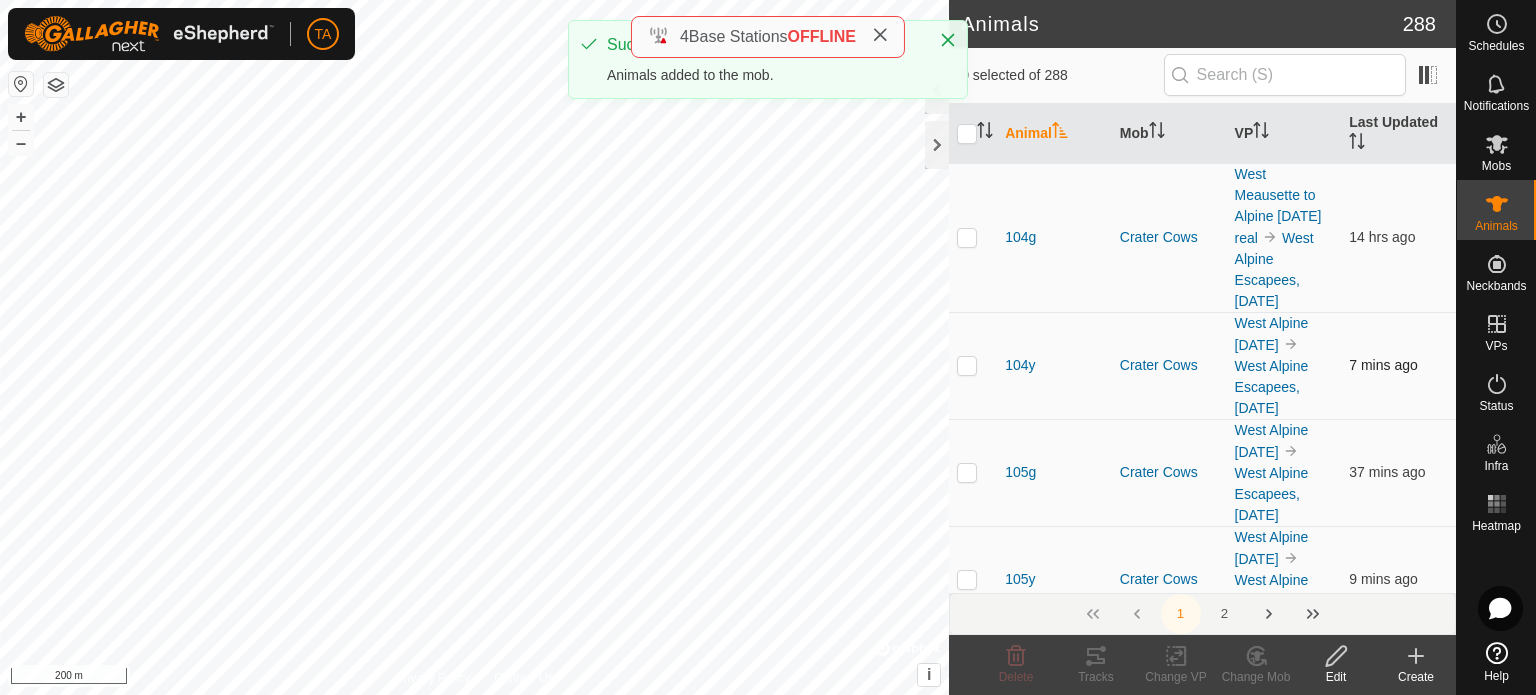 click on "Animals 288  0 selected of 288   Animal   Mob   VP   Last Updated   104g   Crater [GEOGRAPHIC_DATA] to Alpine [DATE] real West Alpine Escapees, [DATE]  14 hrs ago  [GEOGRAPHIC_DATA] [DATE] West Alpine Escapees, [DATE]  7 mins ago  105g   [GEOGRAPHIC_DATA] [DATE] West Alpine Escapees, [DATE]  37 mins ago  105y   Crater [GEOGRAPHIC_DATA] [DATE] West Alpine Escapees, [DATE]  9 mins ago  107g   Crater [GEOGRAPHIC_DATA] [DATE] West Alpine Escapees, [DATE]  5 mins ago  108y   [GEOGRAPHIC_DATA] to [GEOGRAPHIC_DATA] [DATE] real West Alpine Escapees, [DATE]  15 mins ago  [GEOGRAPHIC_DATA] [DATE] West Alpine Escapees, [DATE]  8 mins ago  10g   [GEOGRAPHIC_DATA] [DATE] West Alpine Escapees, [DATE]  9 mins ago  110y   Escapees  [GEOGRAPHIC_DATA] to [GEOGRAPHIC_DATA] [DATE] real [GEOGRAPHIC_DATA] [DATE]  22 hrs ago  [GEOGRAPHIC_DATA] [DATE]  1 hr ago - +" 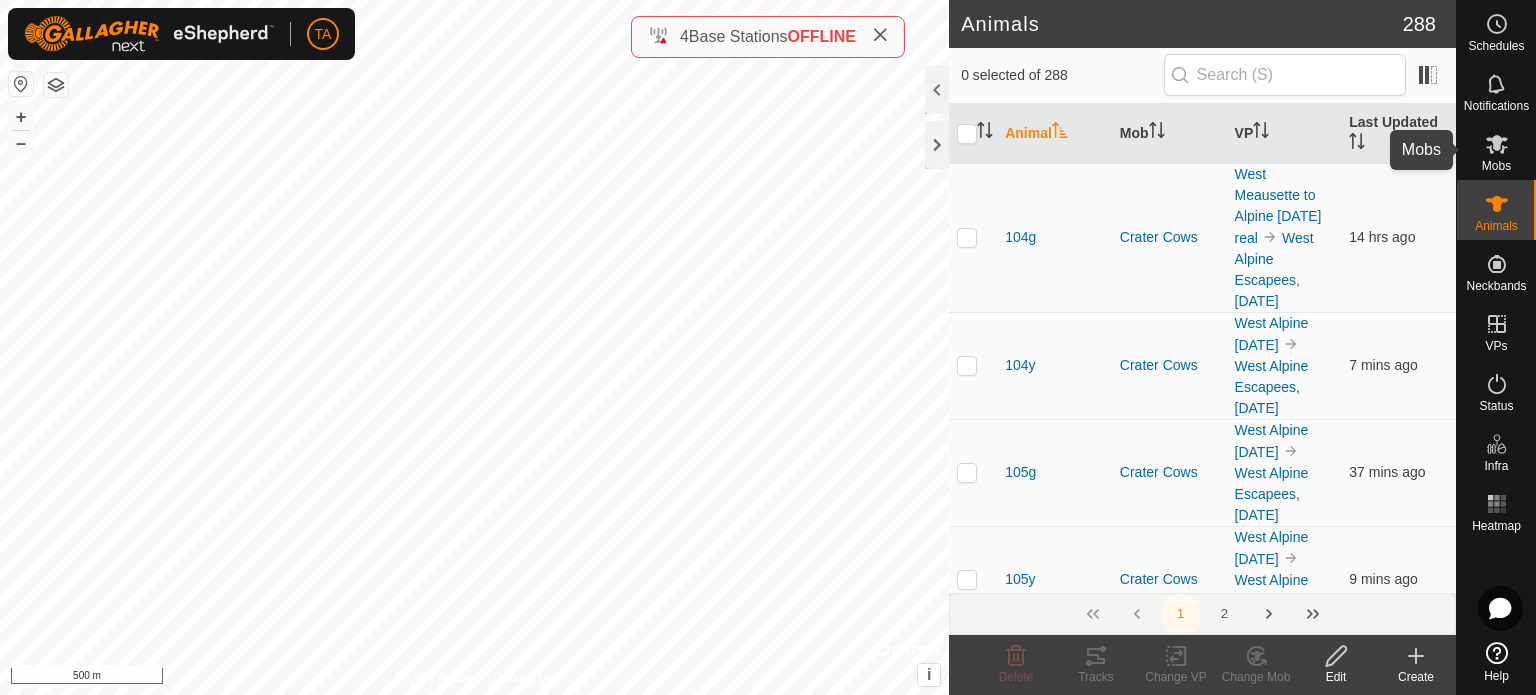 click on "Mobs" at bounding box center (1496, 150) 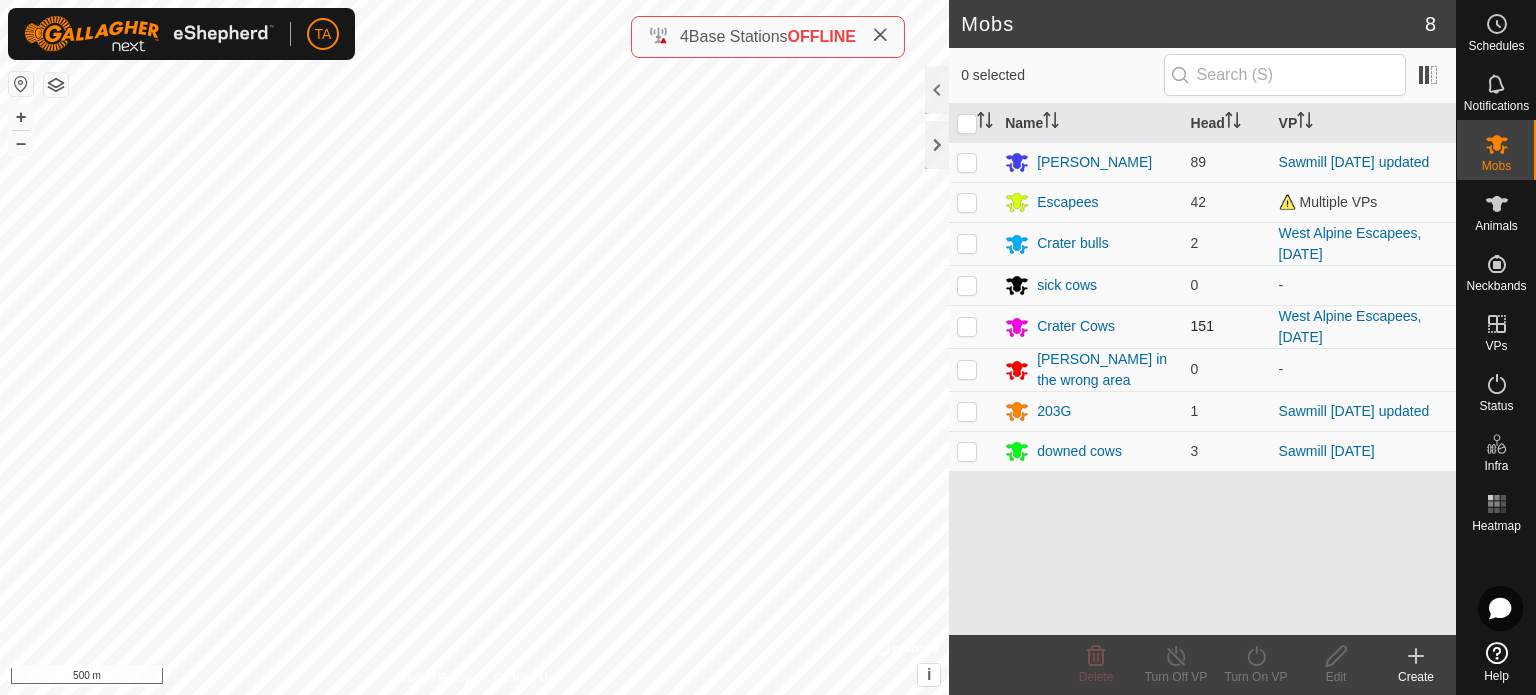 click at bounding box center [973, 326] 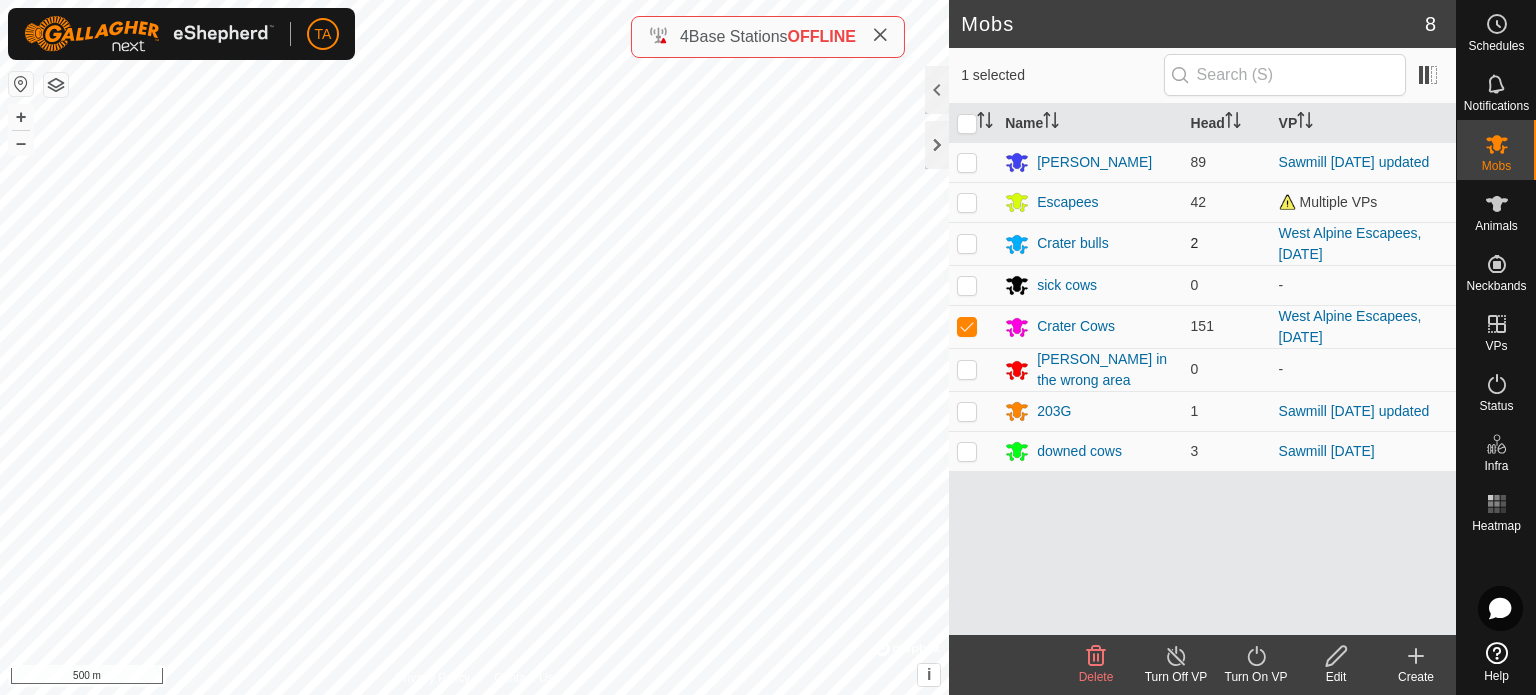 click at bounding box center [973, 243] 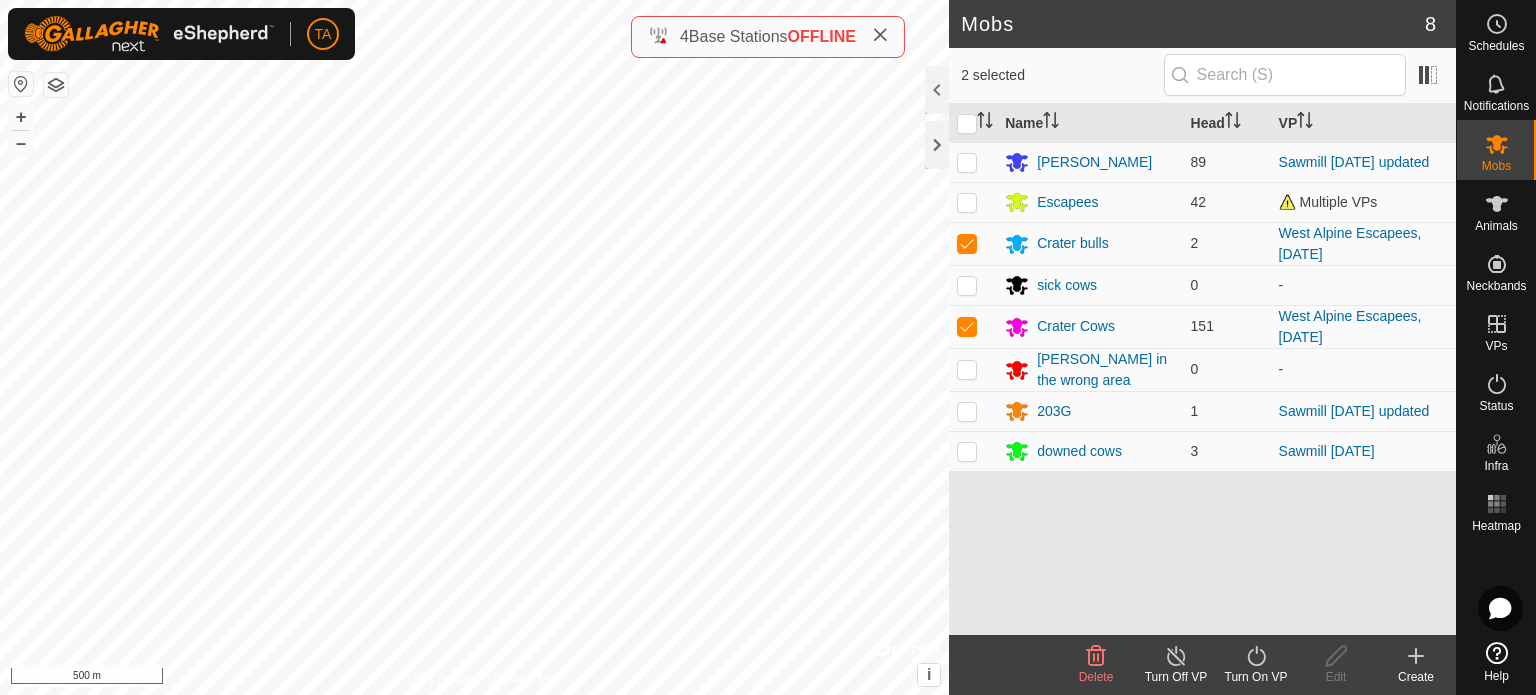 click 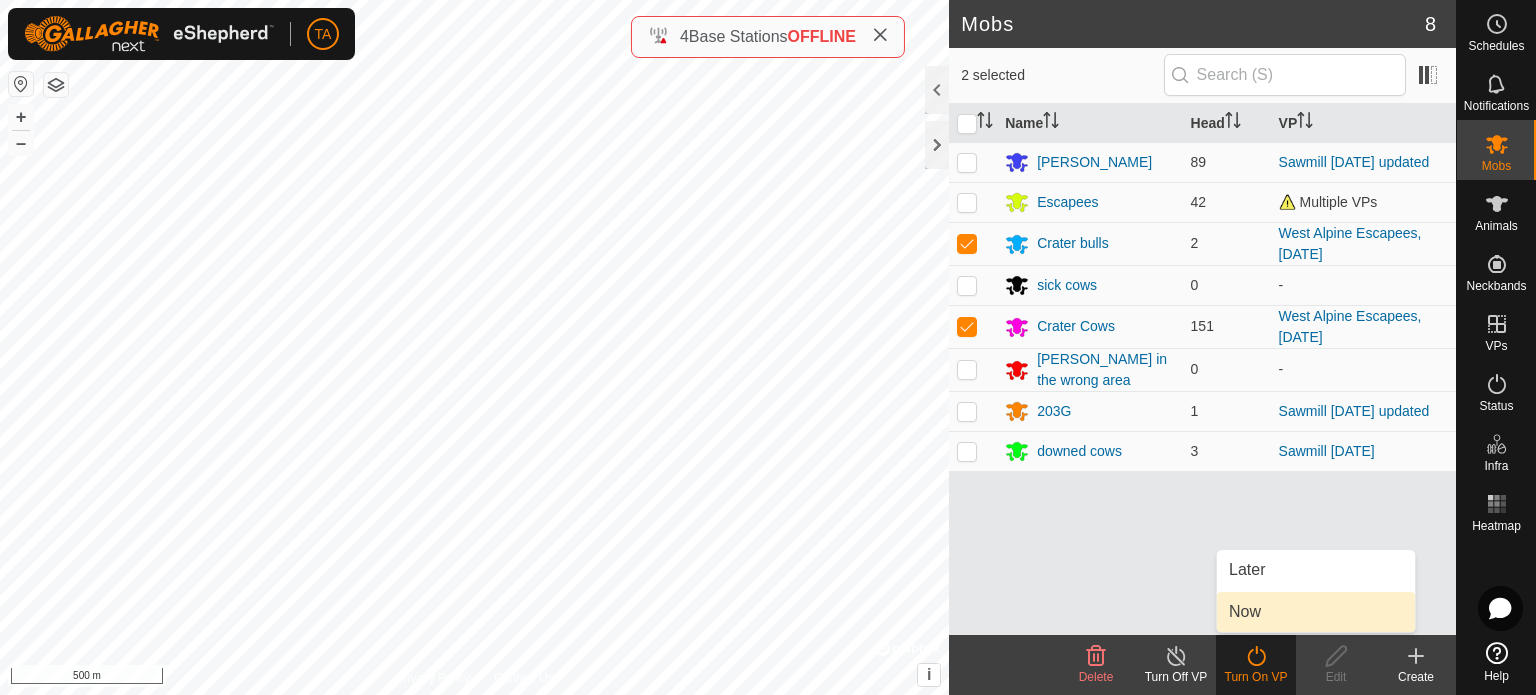 click on "Now" at bounding box center [1316, 612] 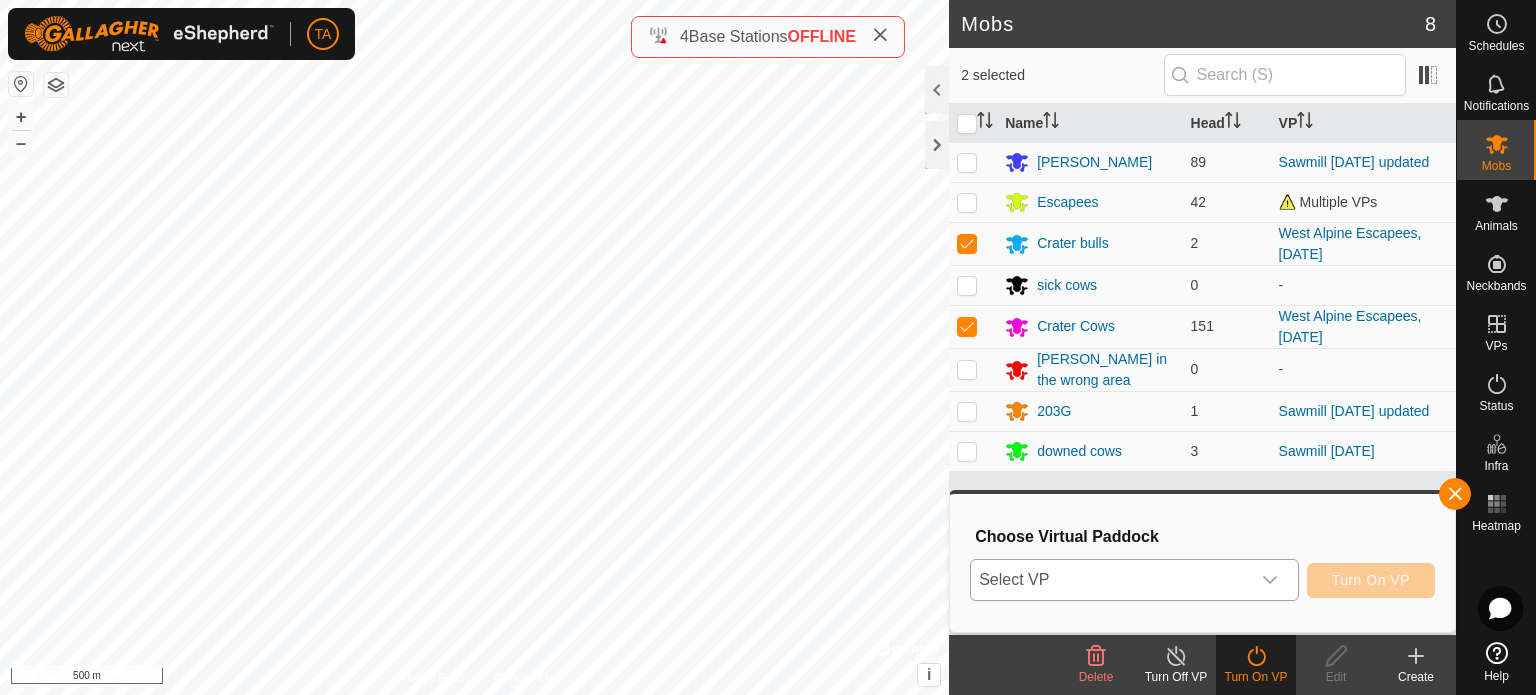 click at bounding box center (1270, 580) 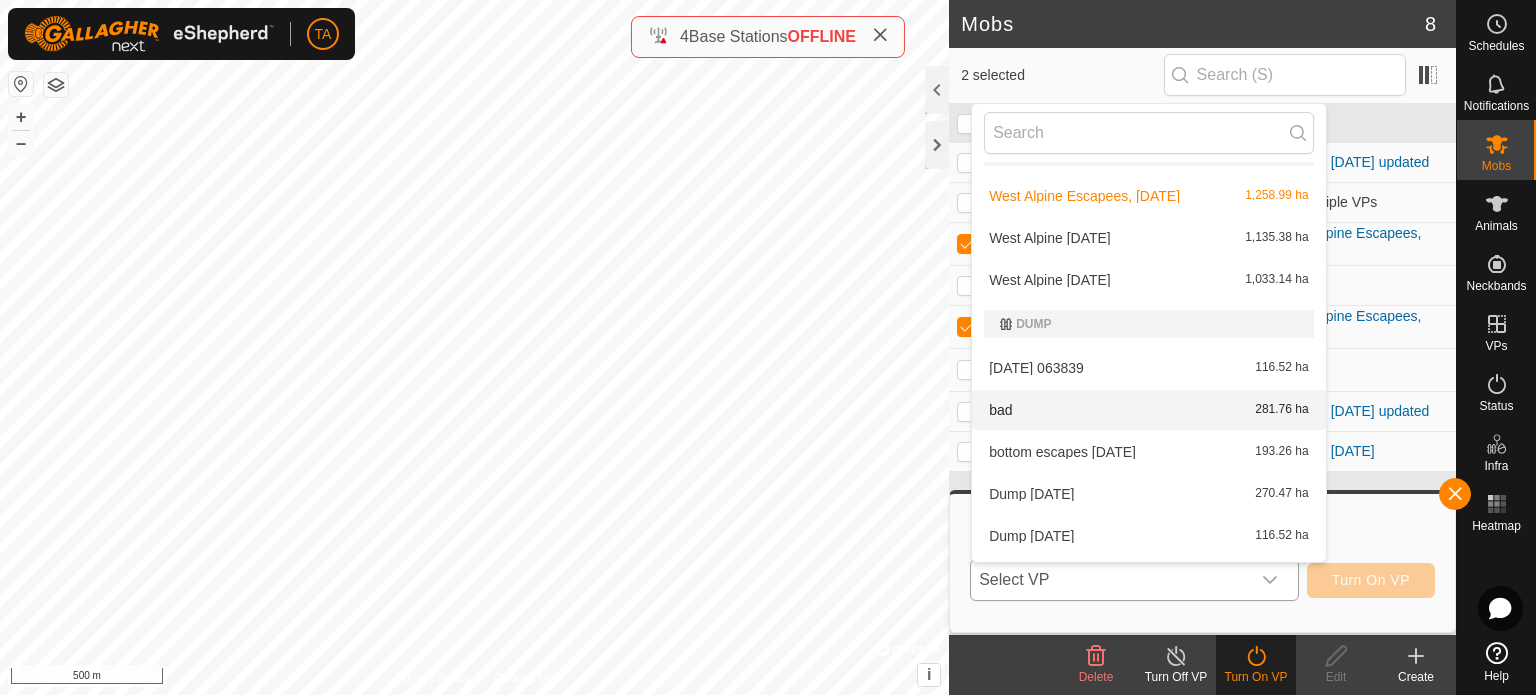 scroll, scrollTop: 664, scrollLeft: 0, axis: vertical 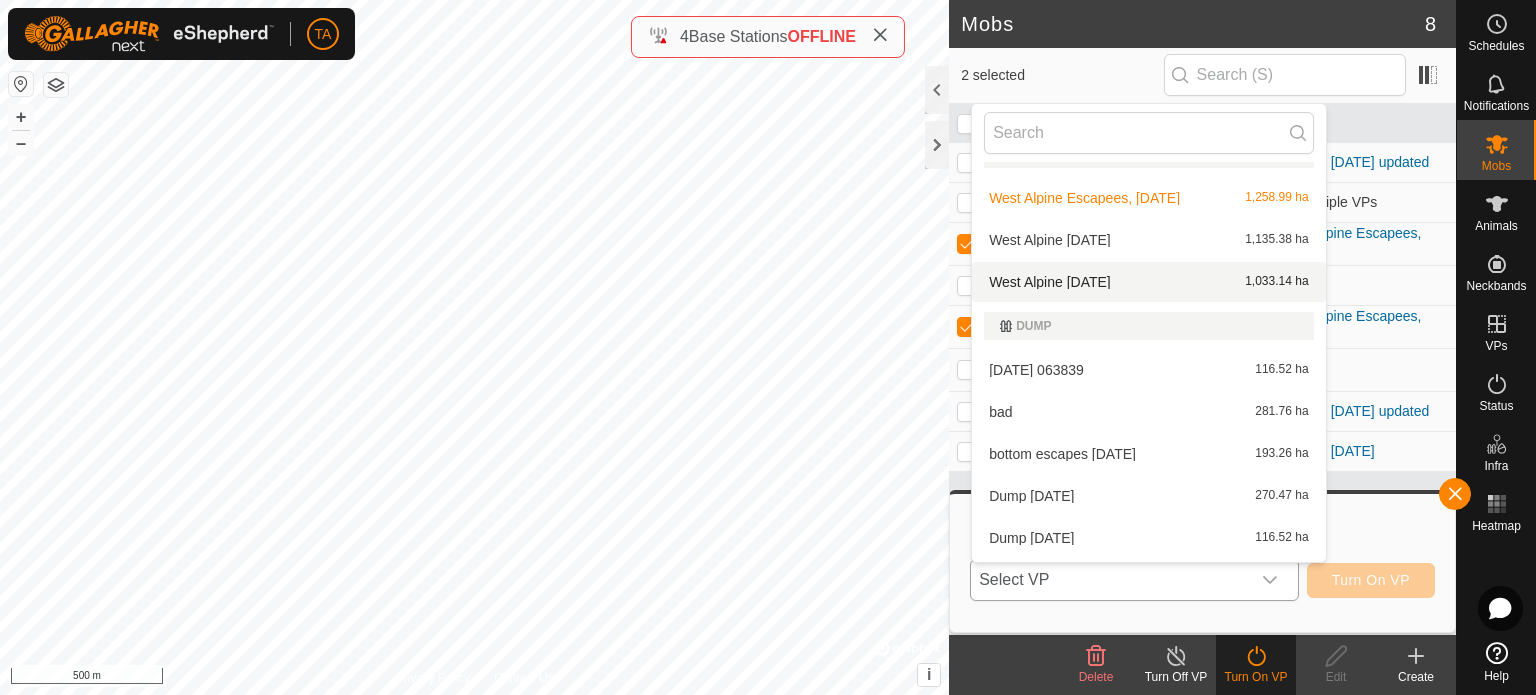 click on "West Alpine [DATE]  1,033.14 ha" at bounding box center (1148, 282) 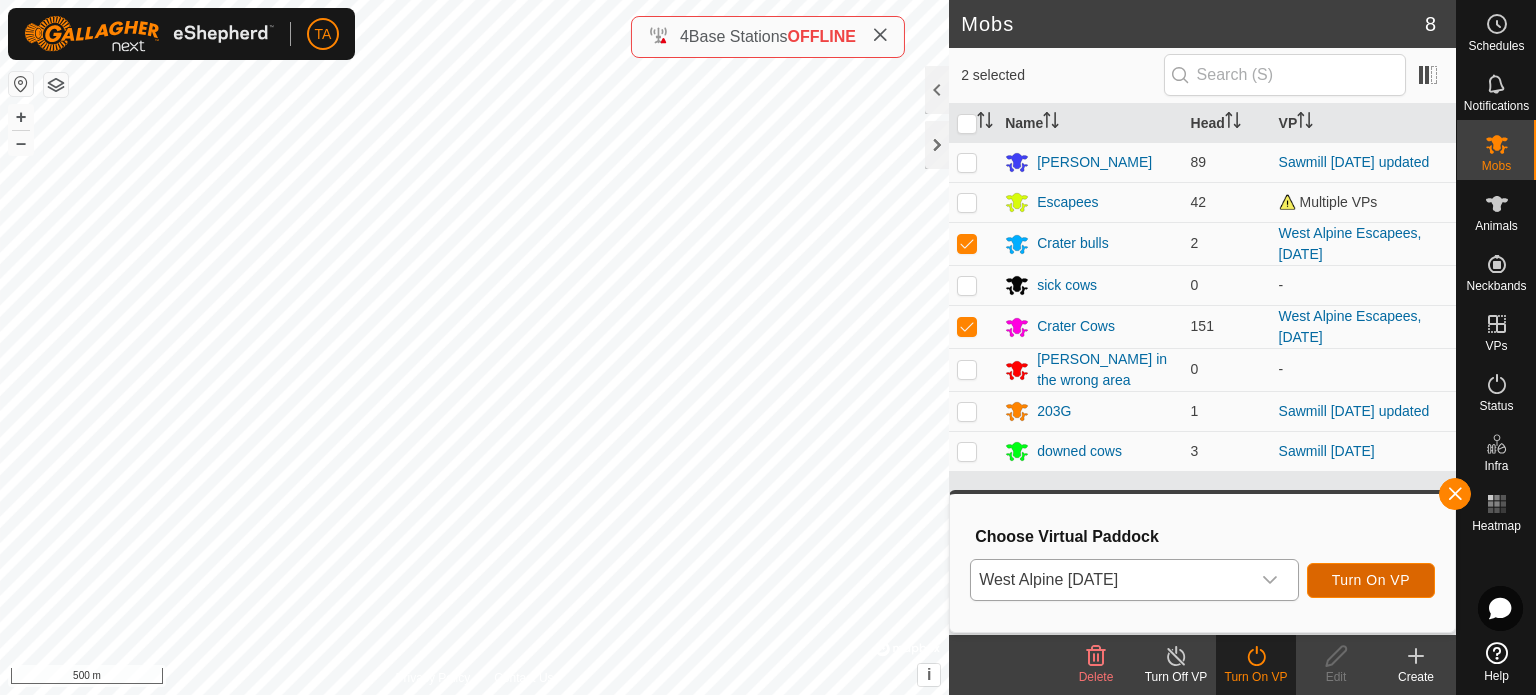 click on "Turn On VP" at bounding box center (1371, 580) 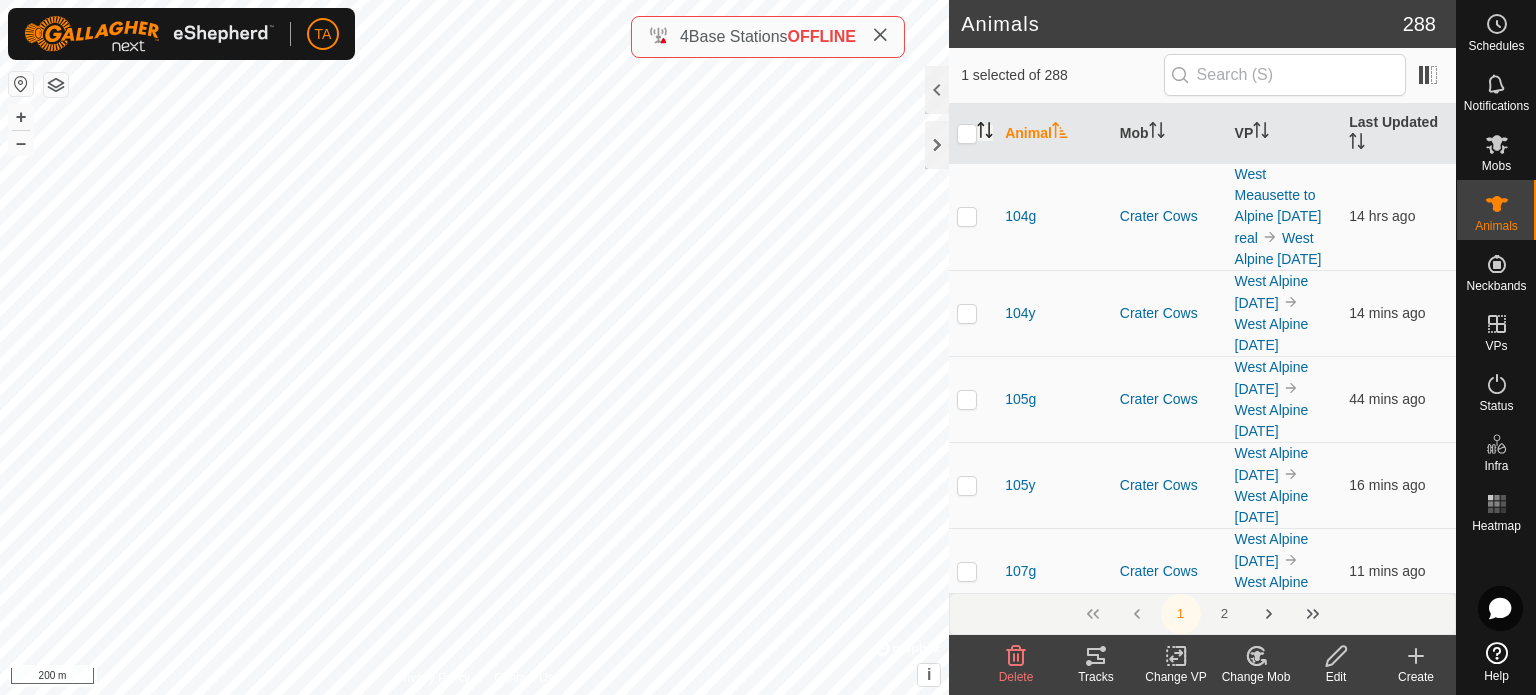click 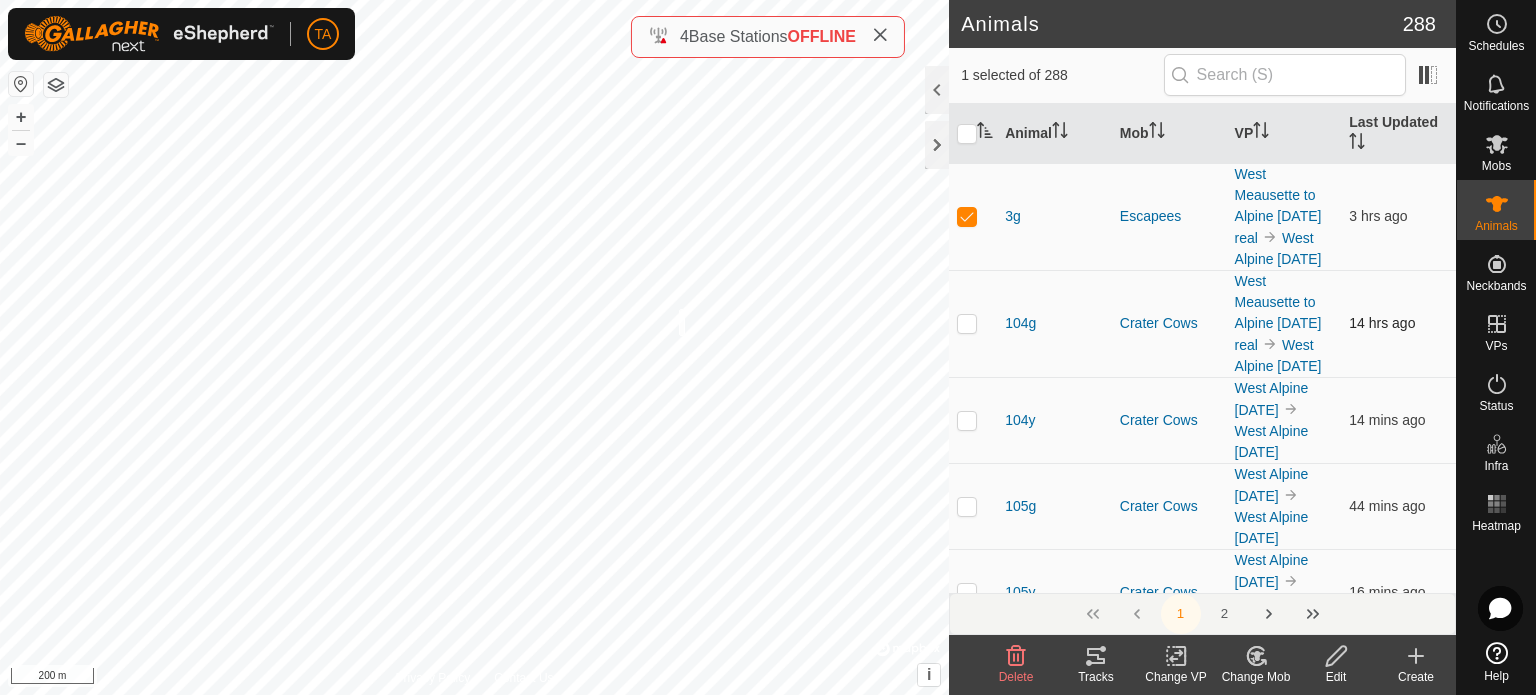 checkbox on "true" 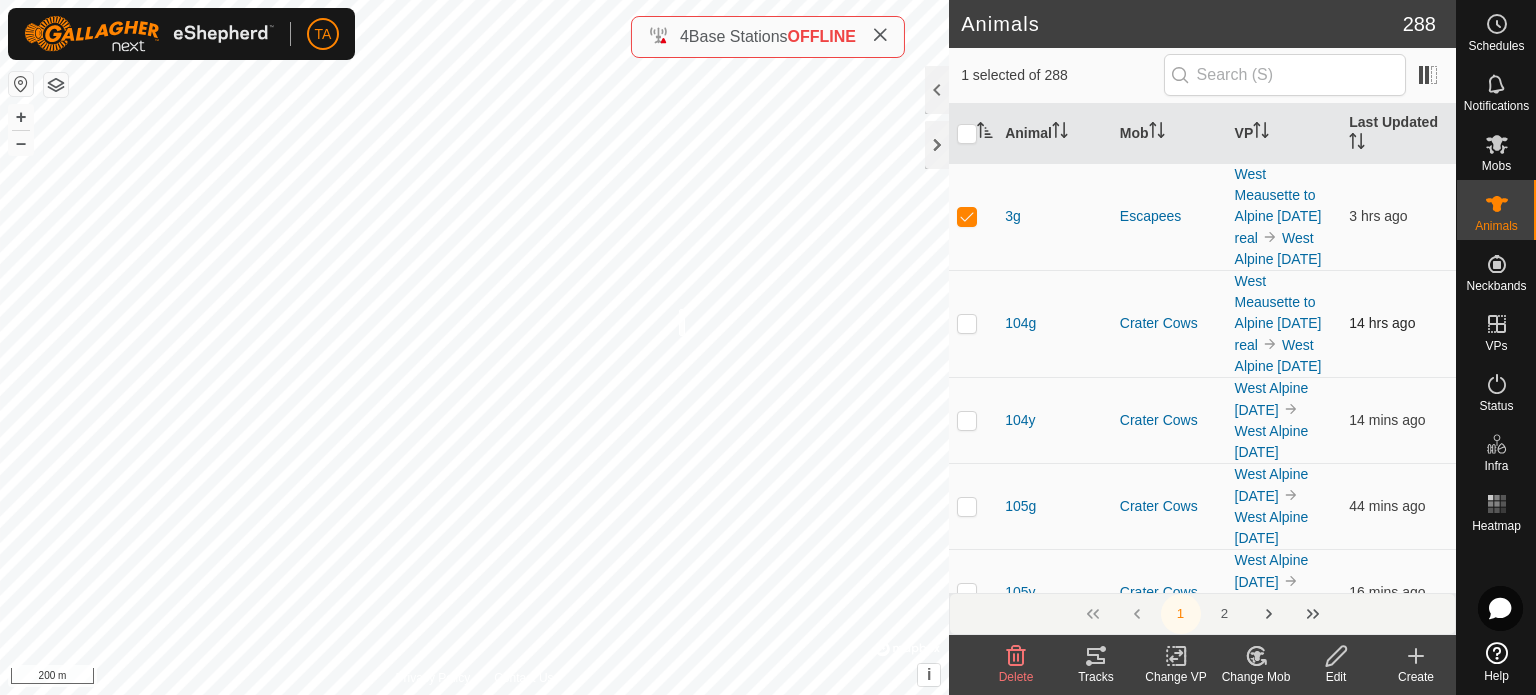 checkbox on "true" 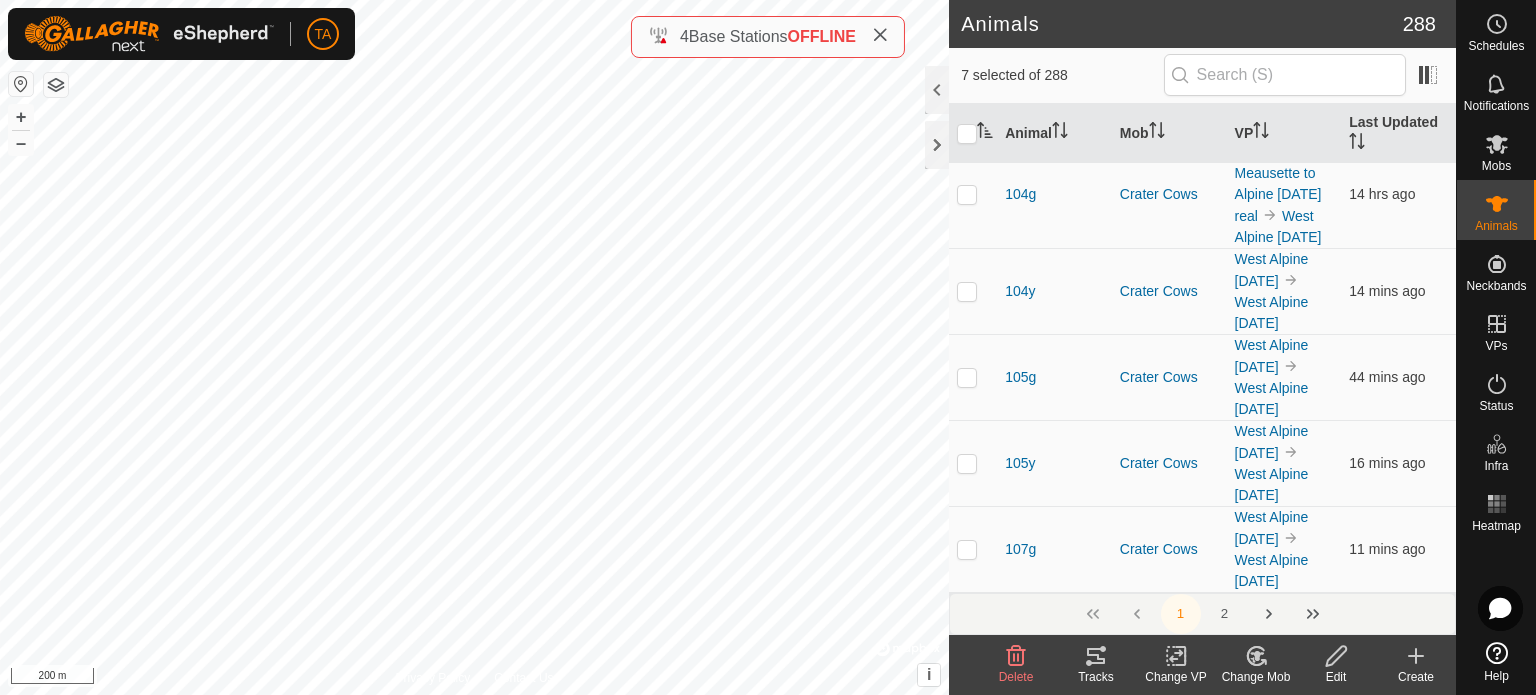 scroll, scrollTop: 772, scrollLeft: 0, axis: vertical 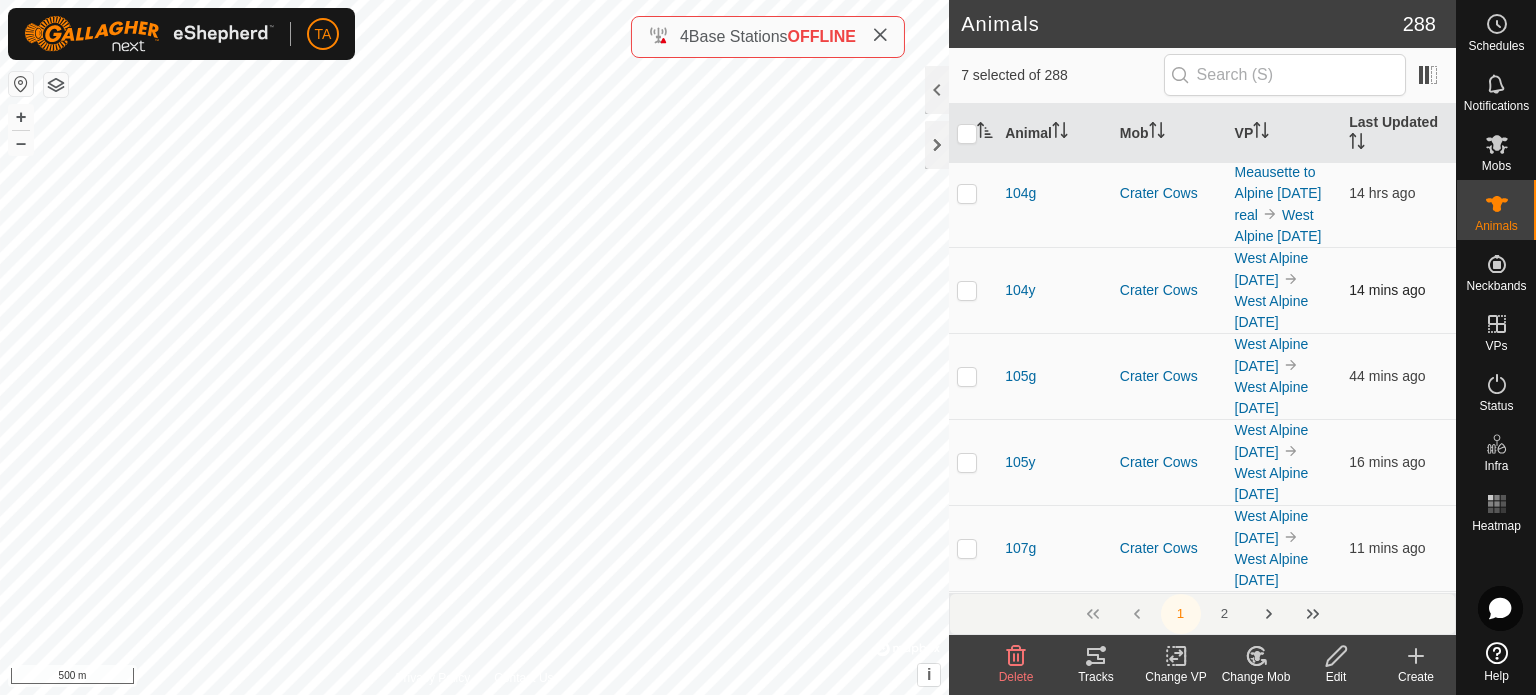 checkbox on "false" 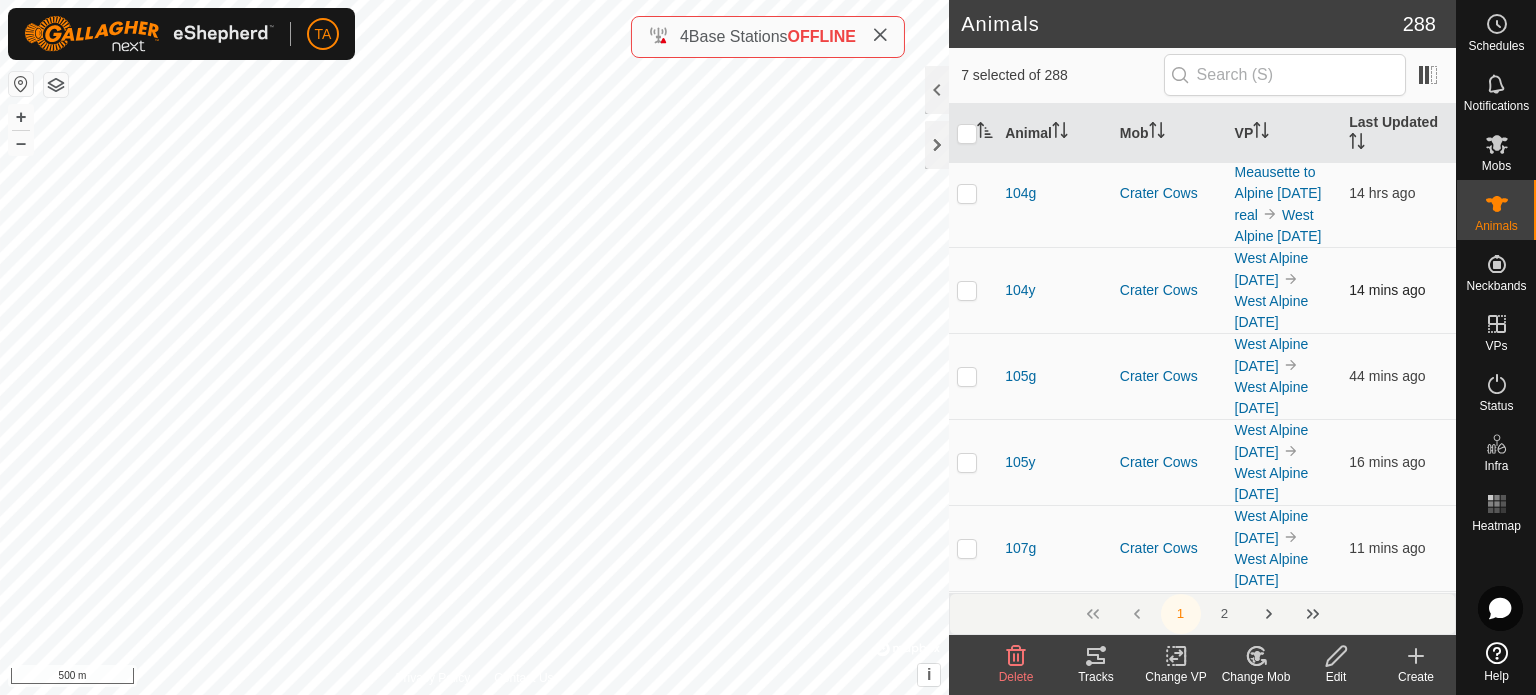 checkbox on "false" 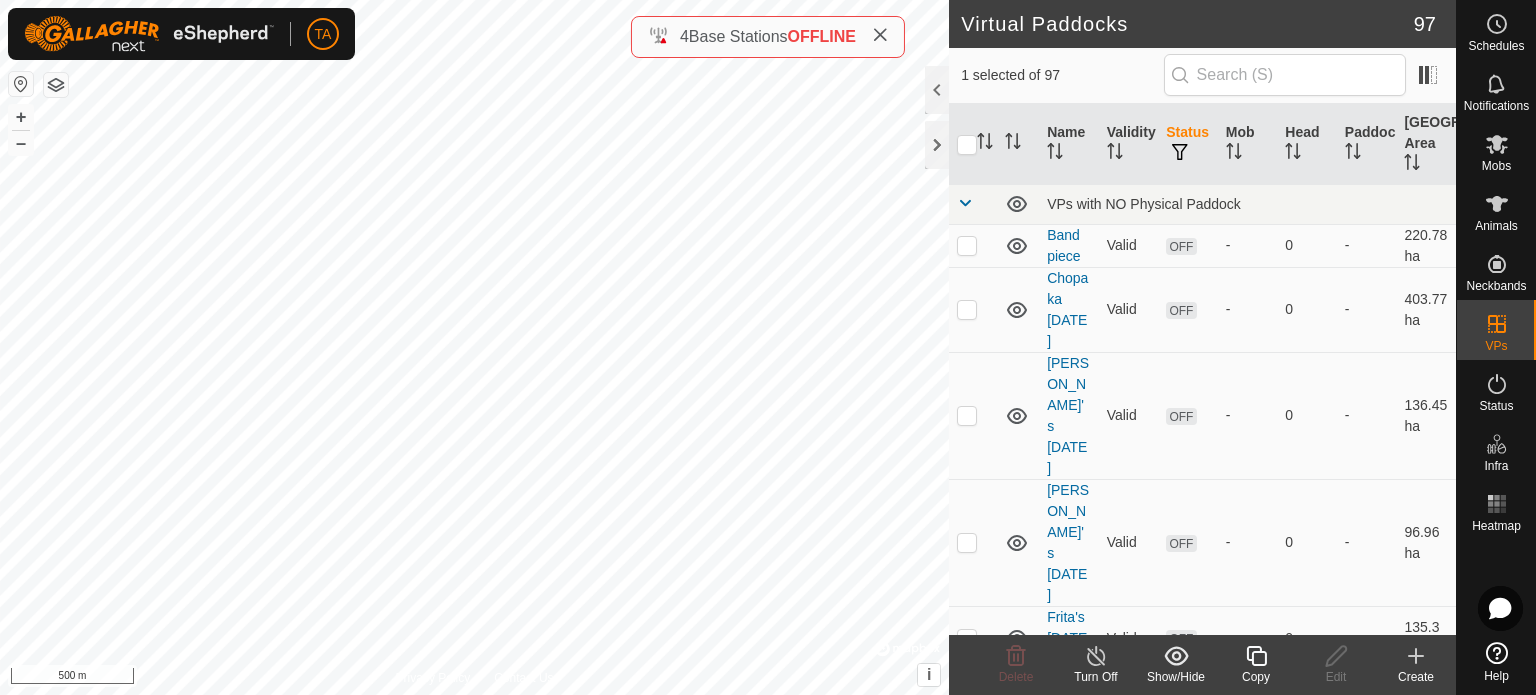 click on "Copy" 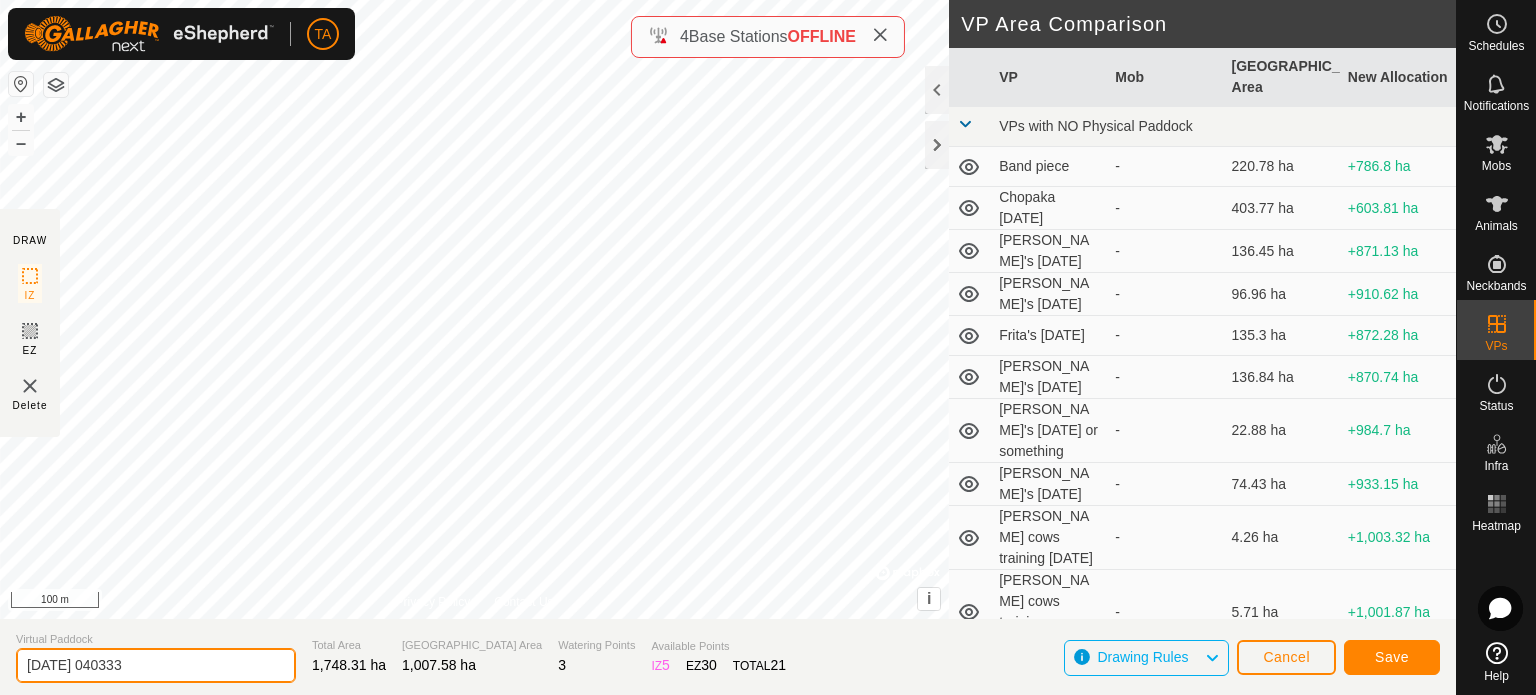 drag, startPoint x: 190, startPoint y: 677, endPoint x: 0, endPoint y: 620, distance: 198.36583 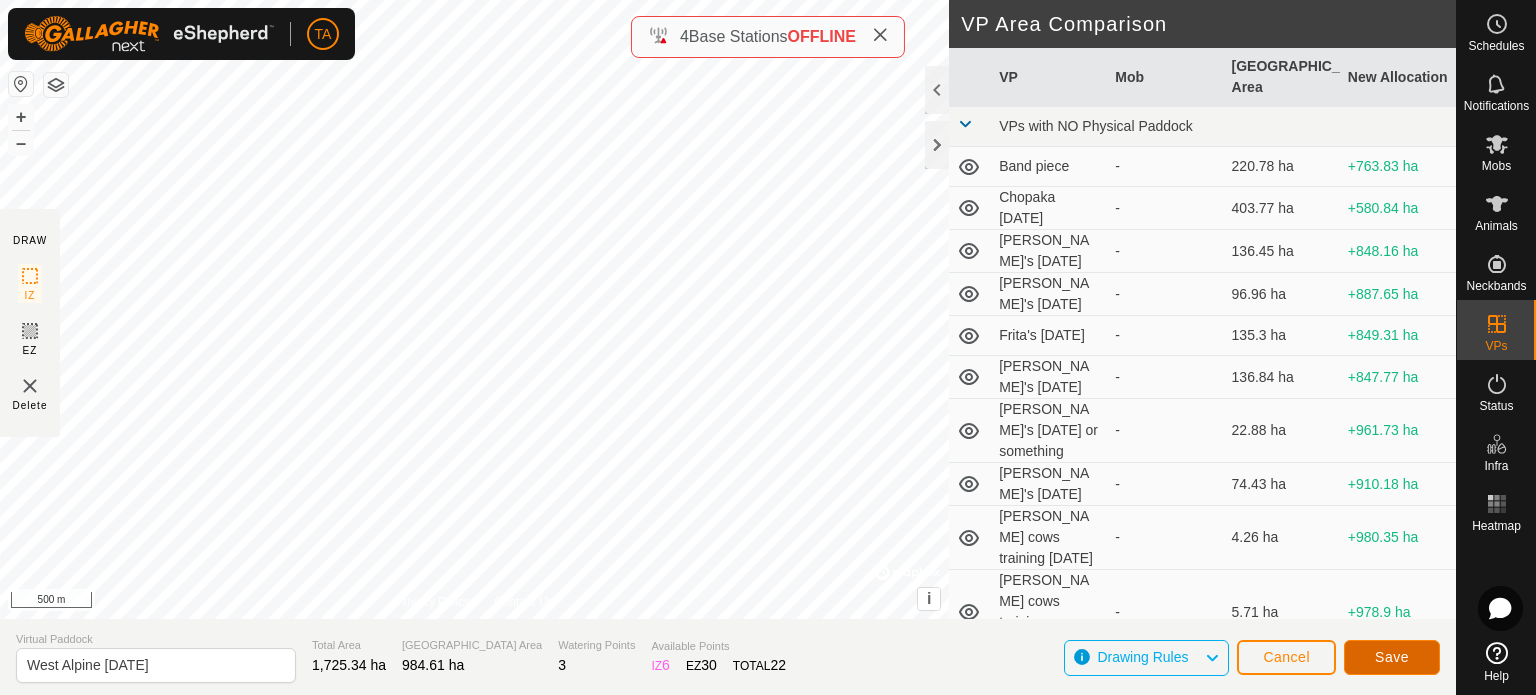 click on "Save" 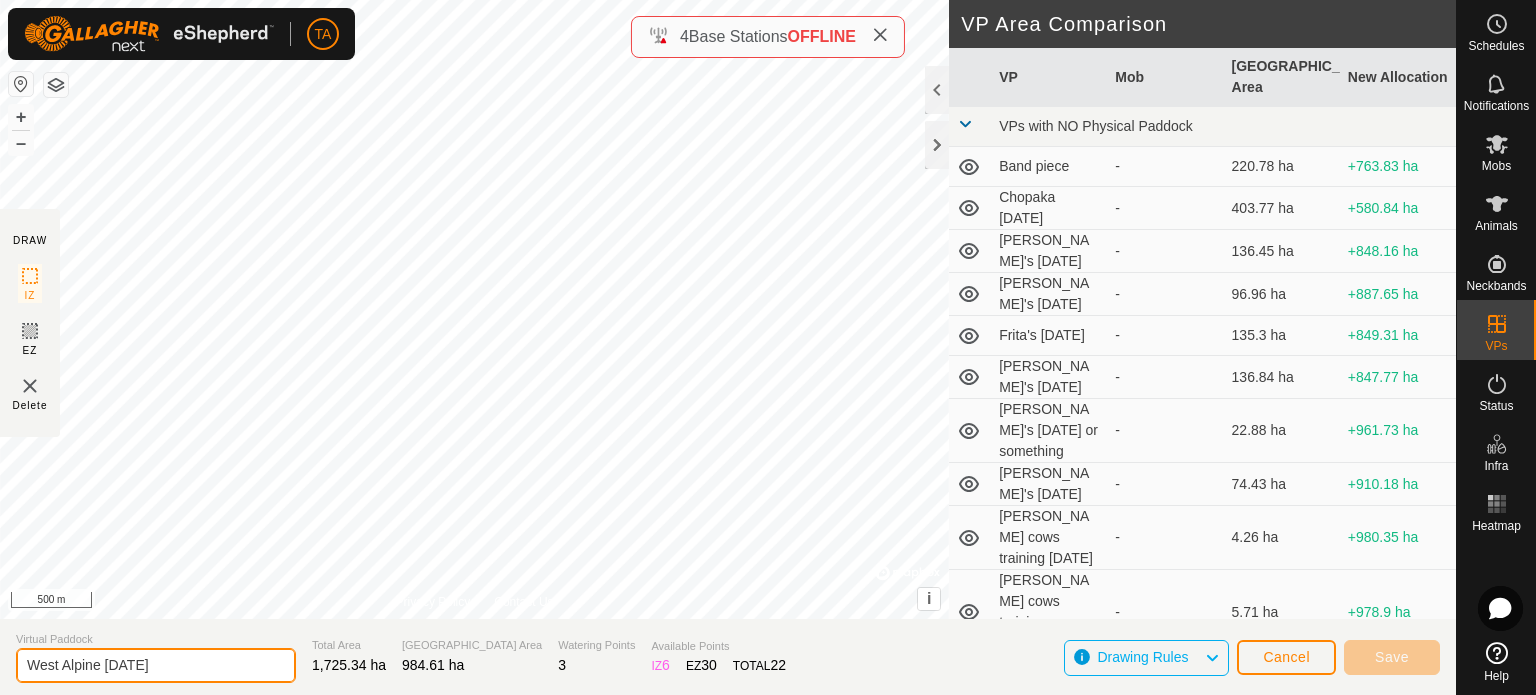 click on "West Alpine [DATE]" 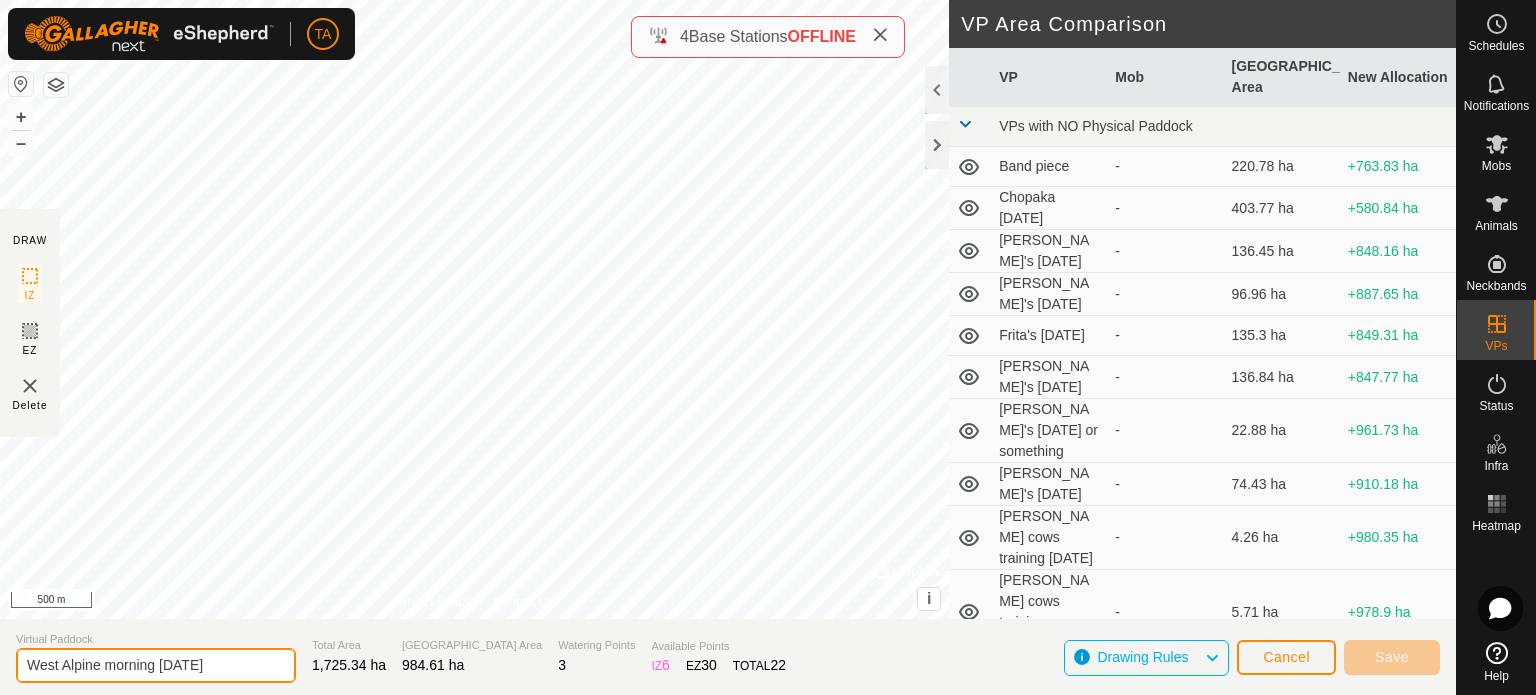 click on "West Alpine morning [DATE]" 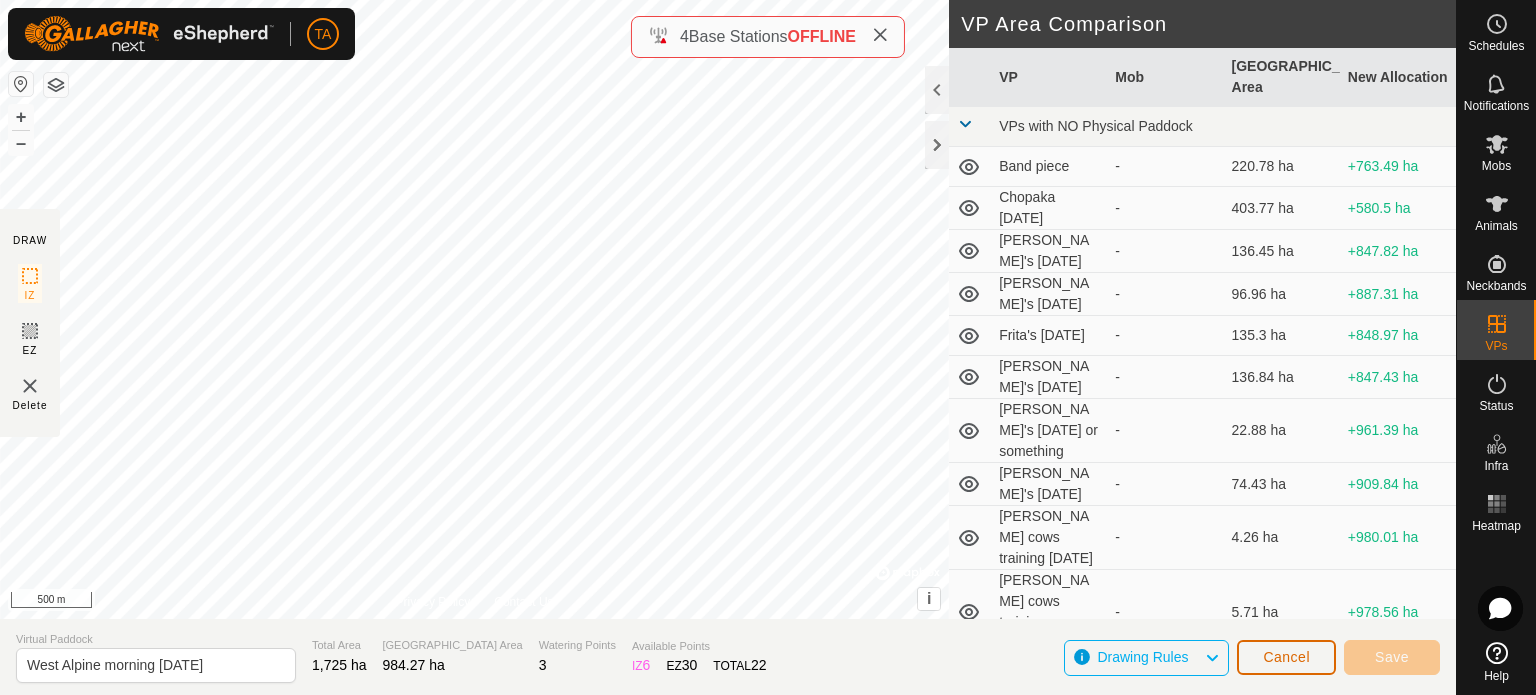 click on "Cancel" 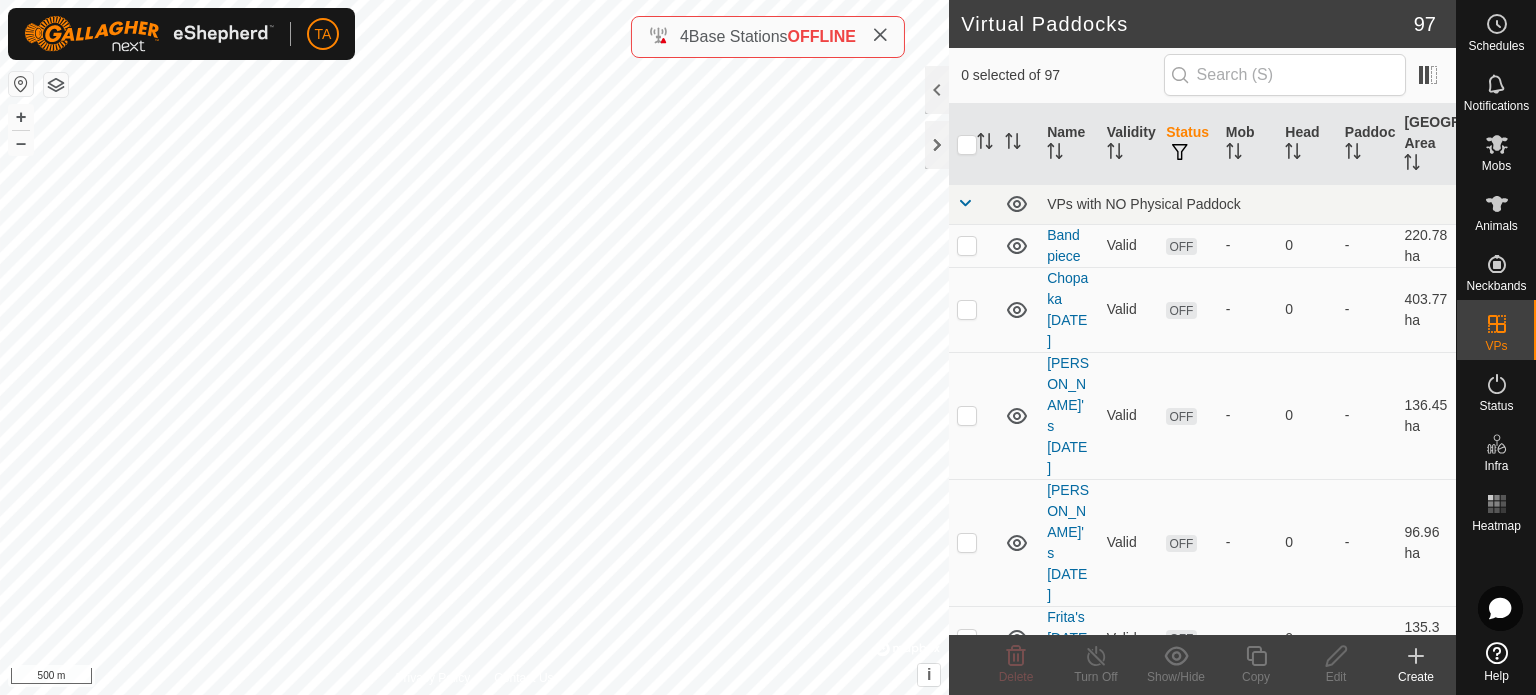 checkbox on "true" 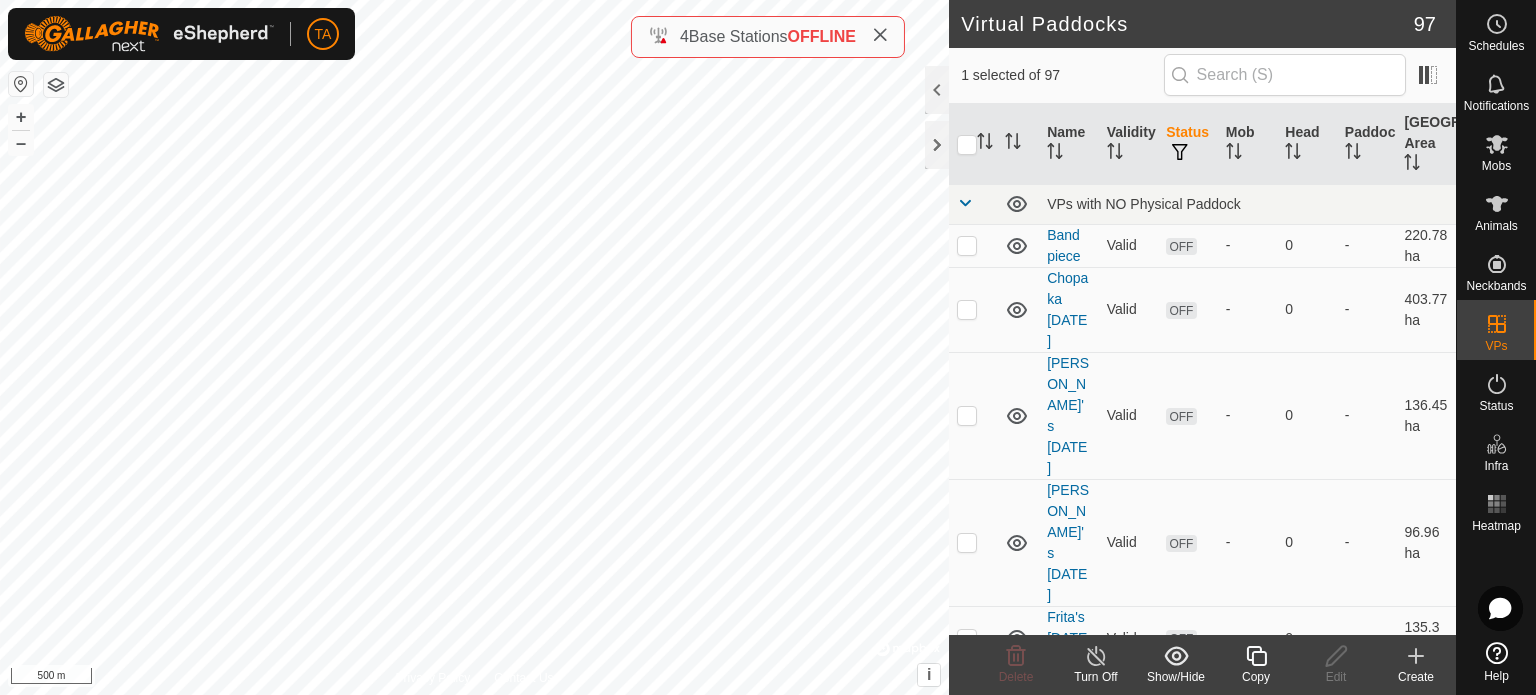click 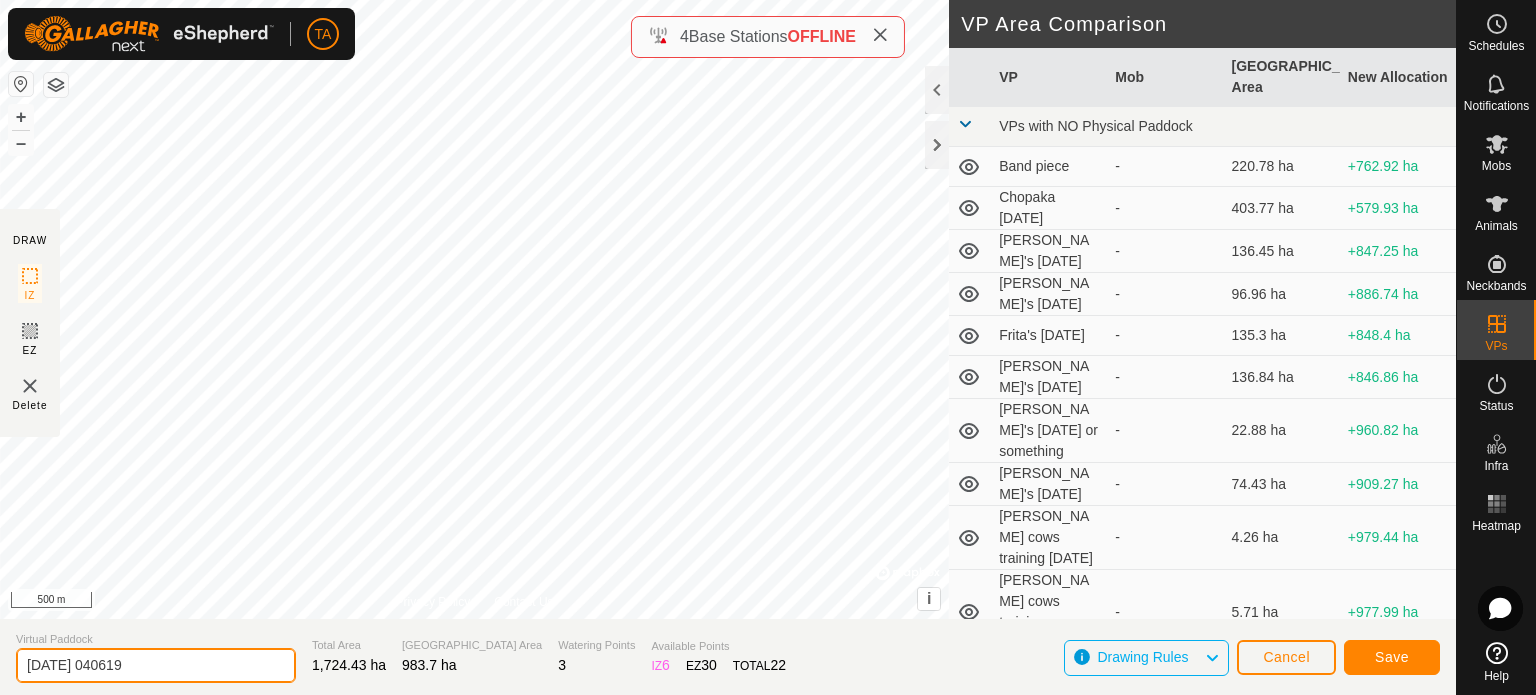 drag, startPoint x: 159, startPoint y: 671, endPoint x: 27, endPoint y: 641, distance: 135.36617 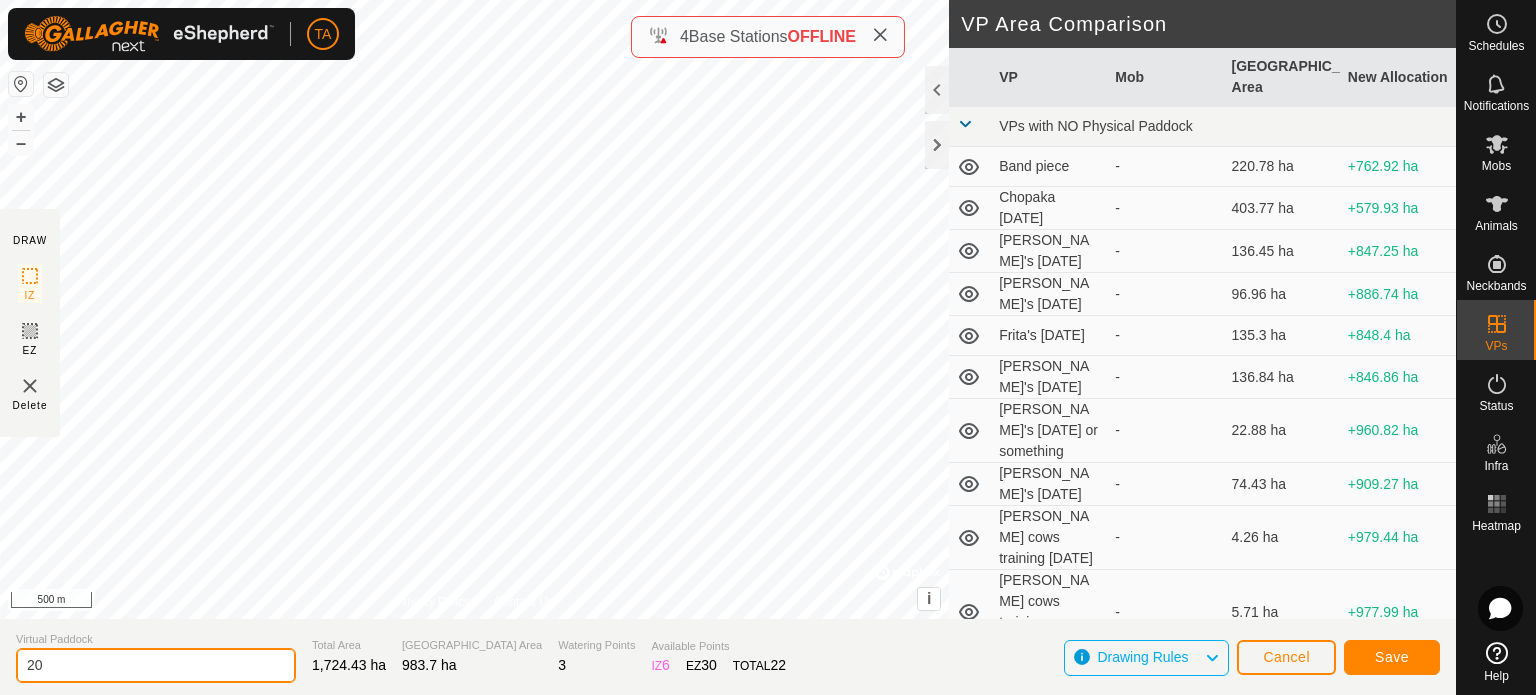 type on "2" 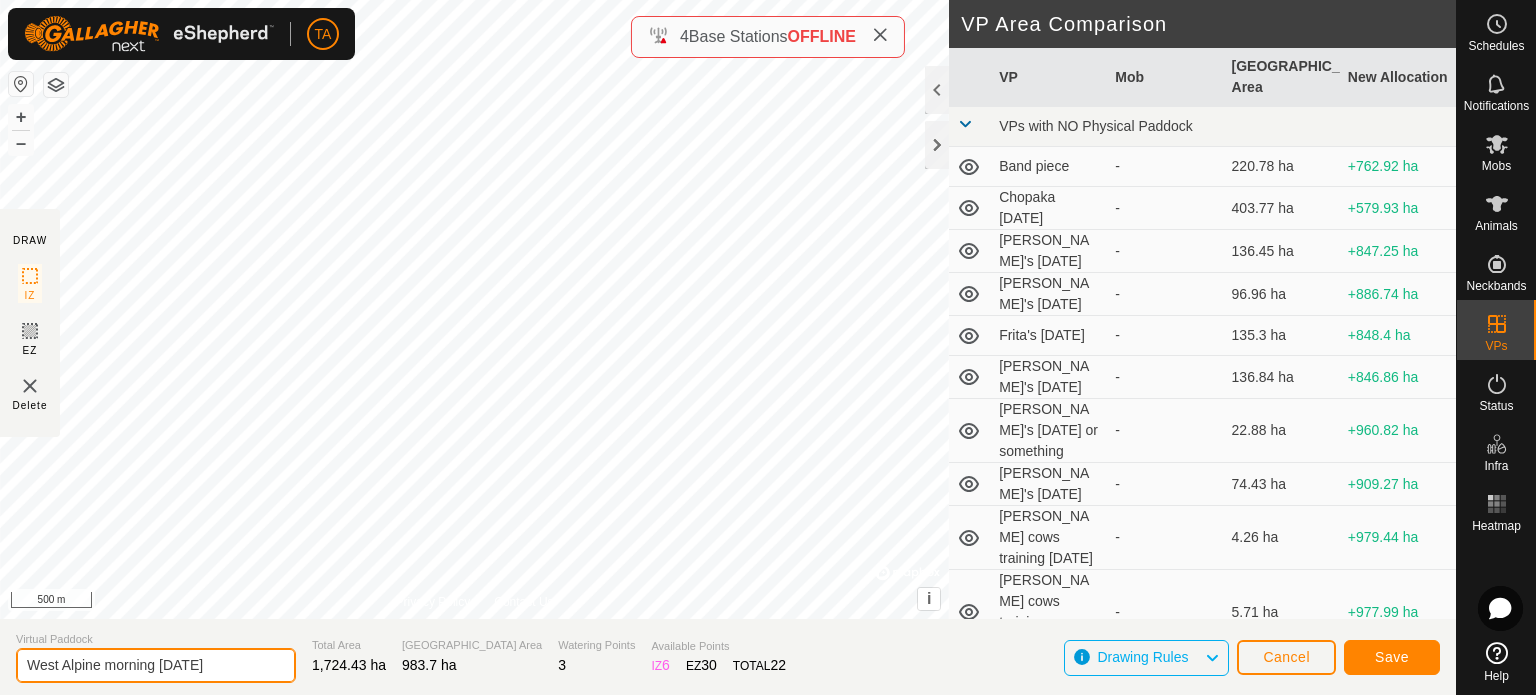 type on "West Alpine morning [DATE]" 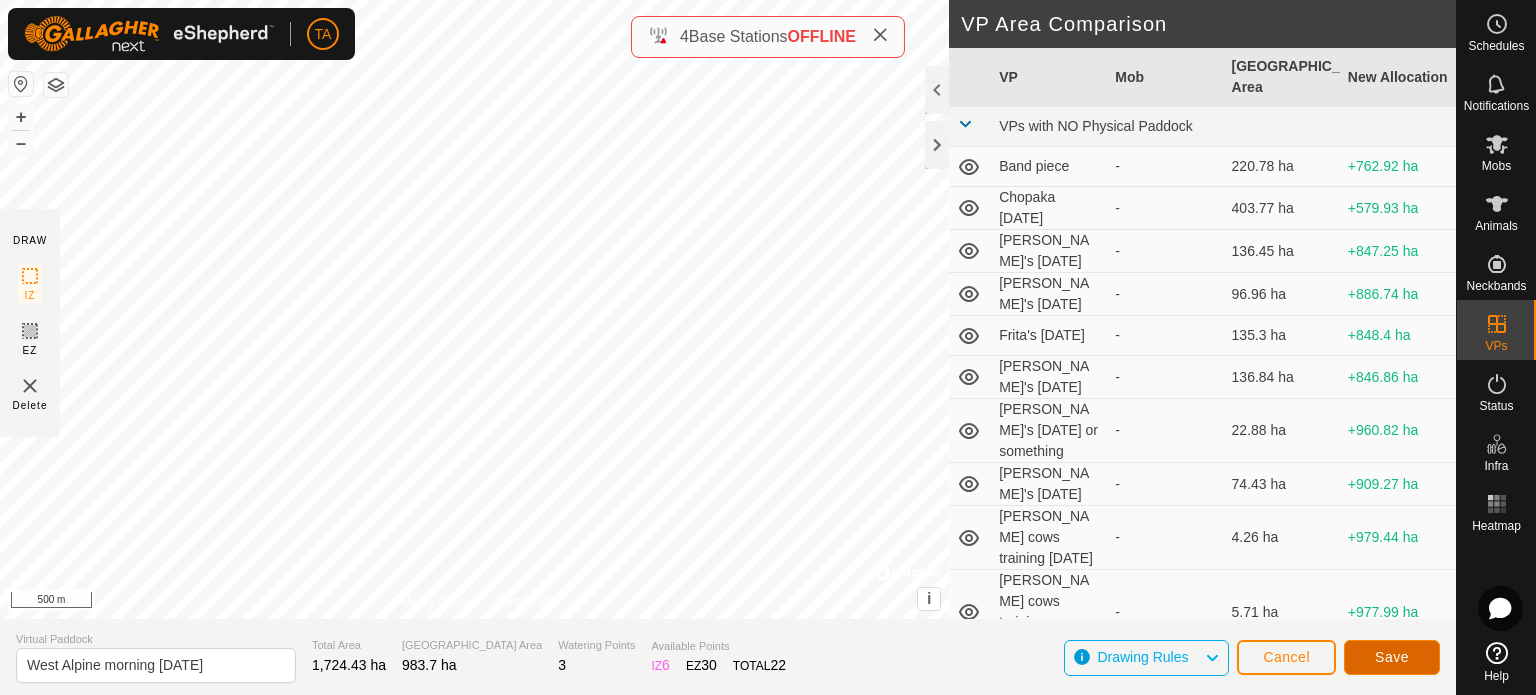 click on "Save" 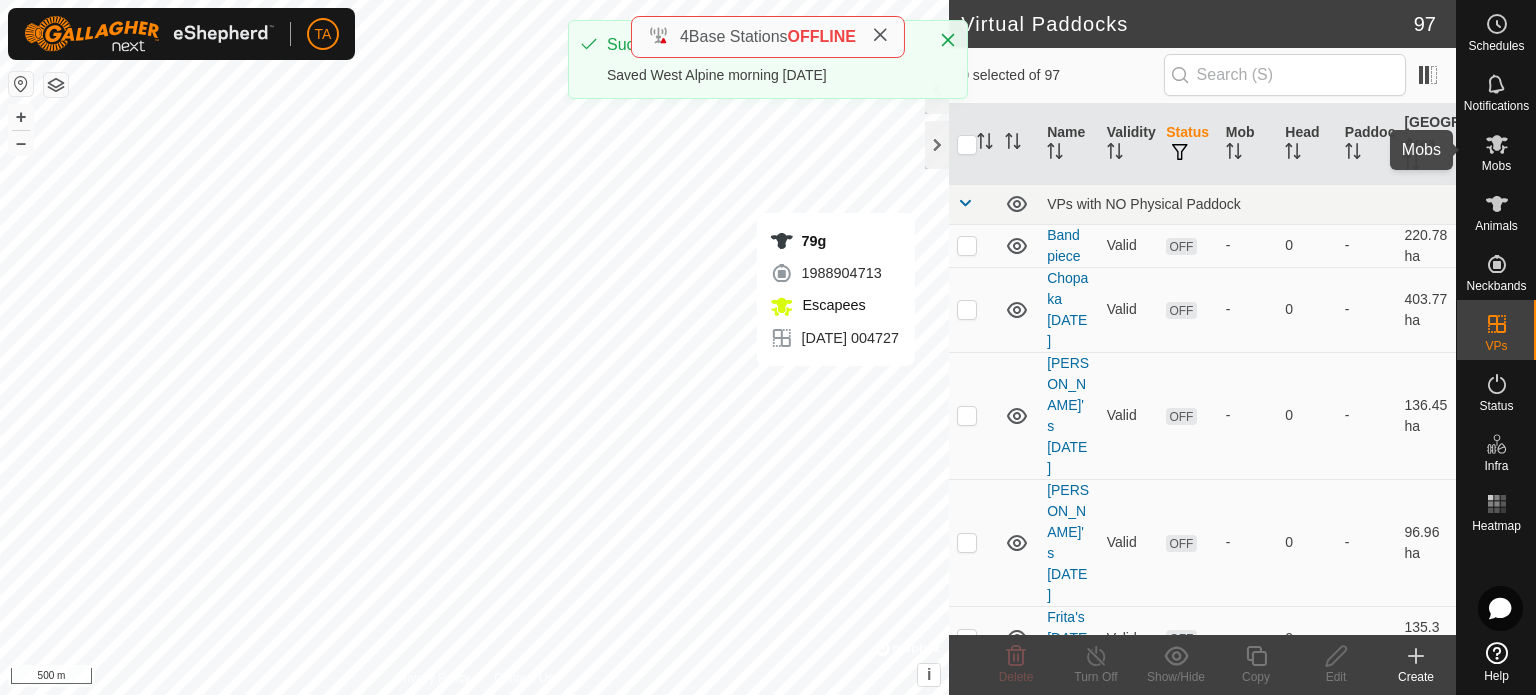 click at bounding box center [1497, 144] 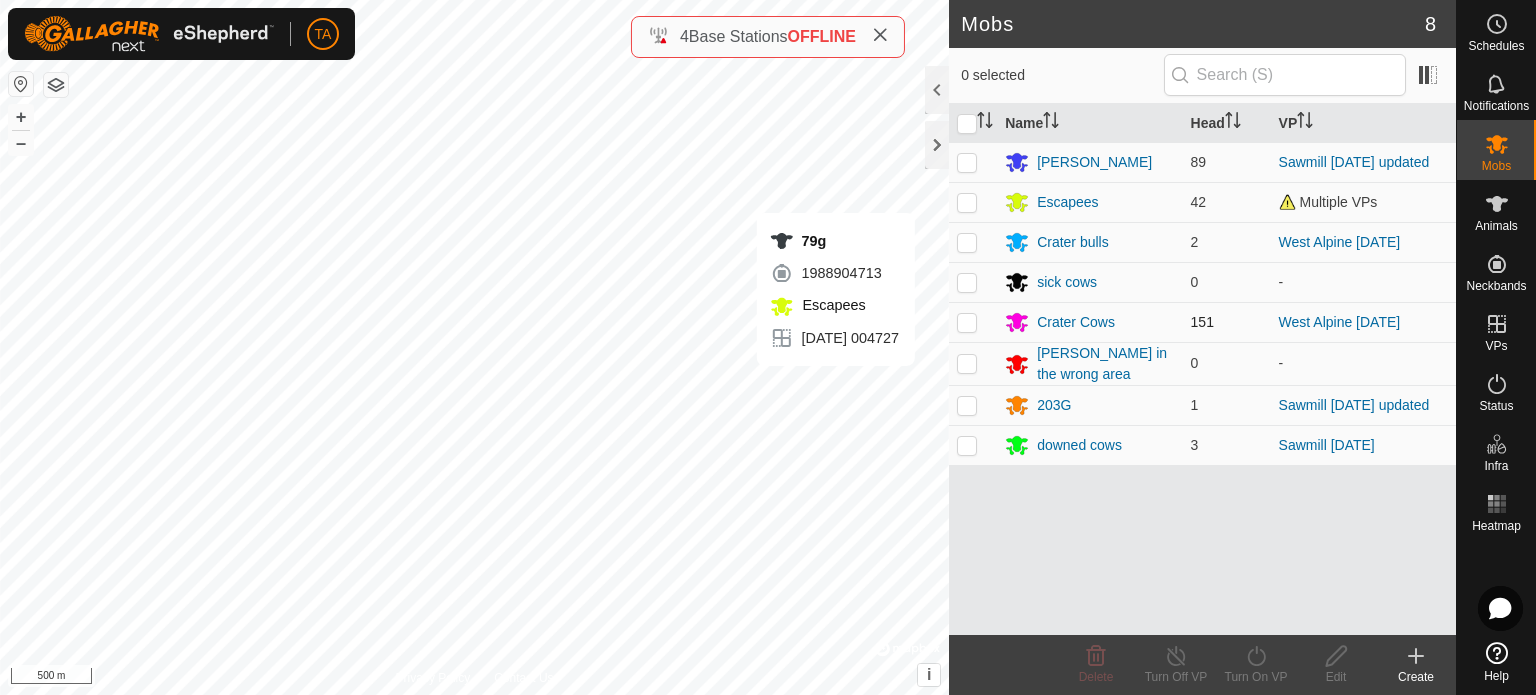click at bounding box center [967, 322] 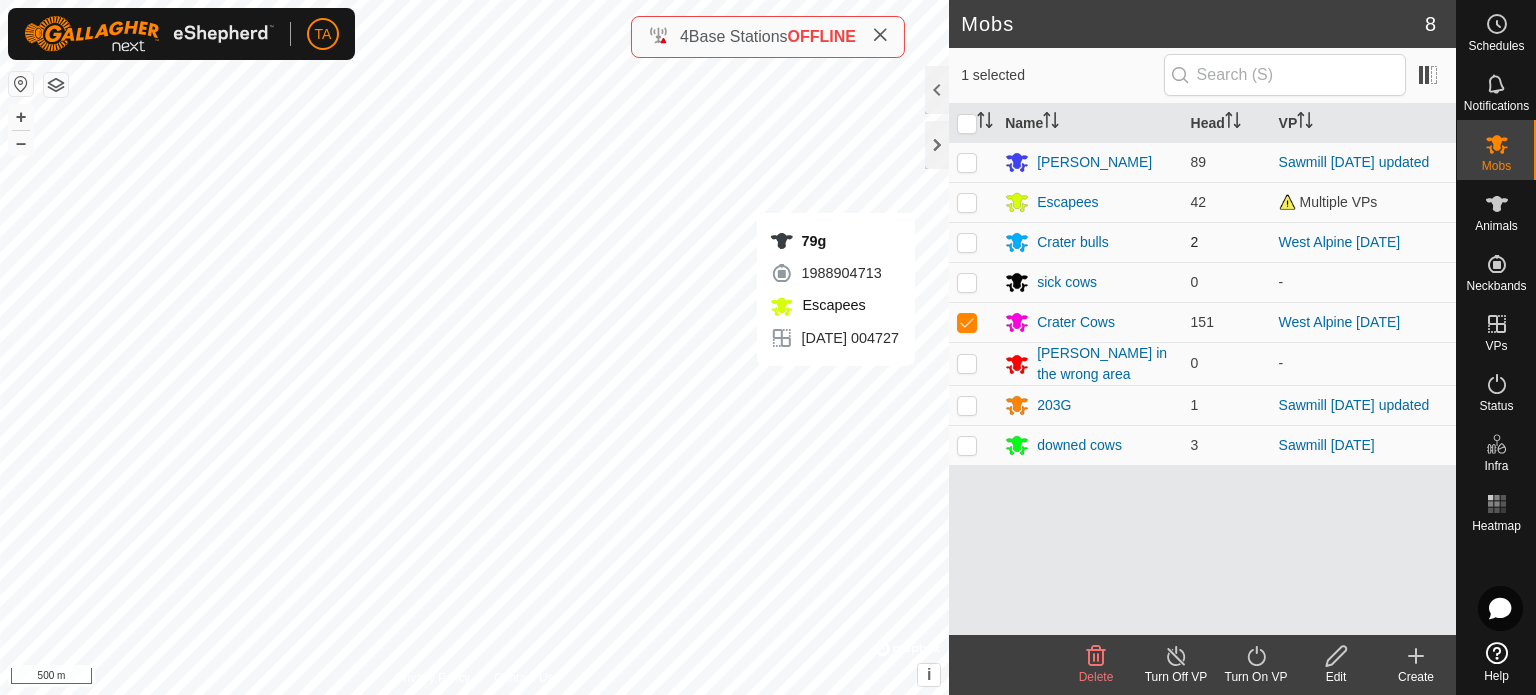 click at bounding box center [967, 242] 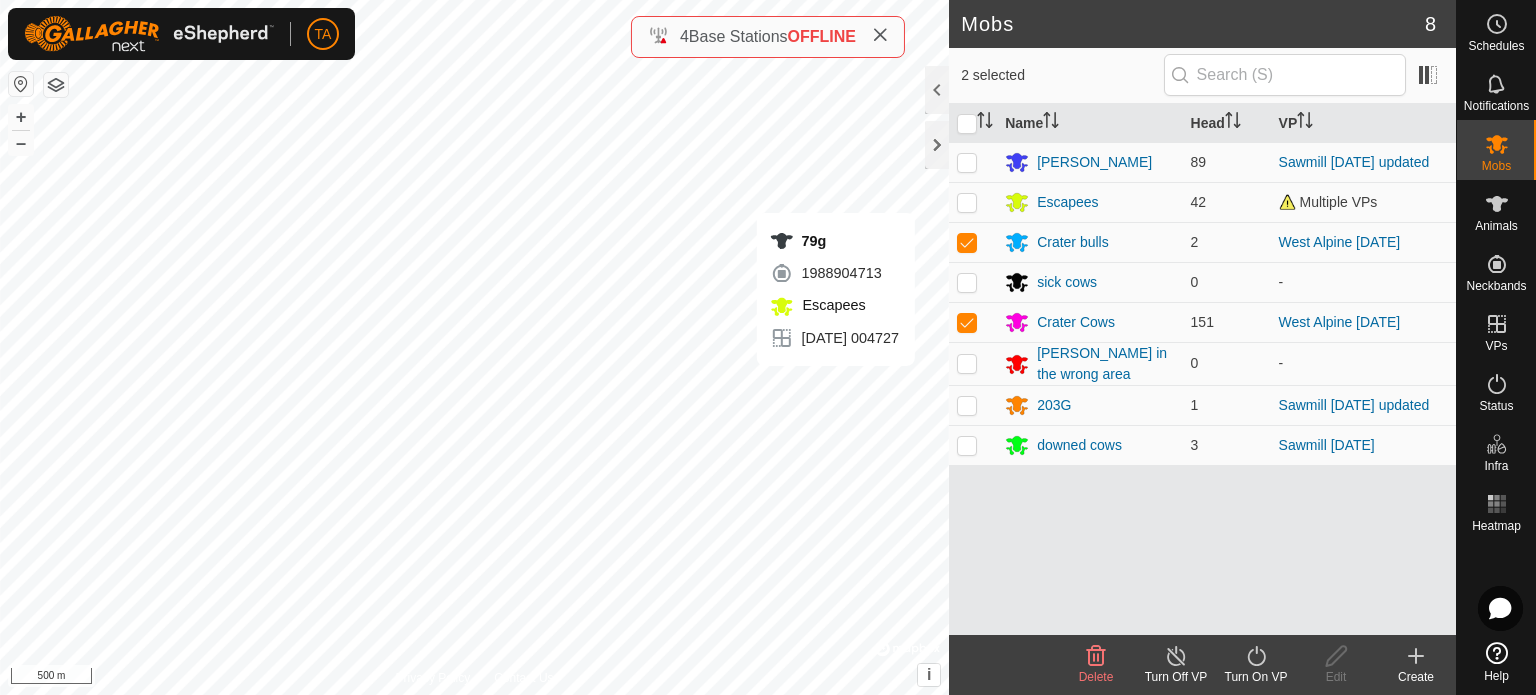 click on "Turn On VP" 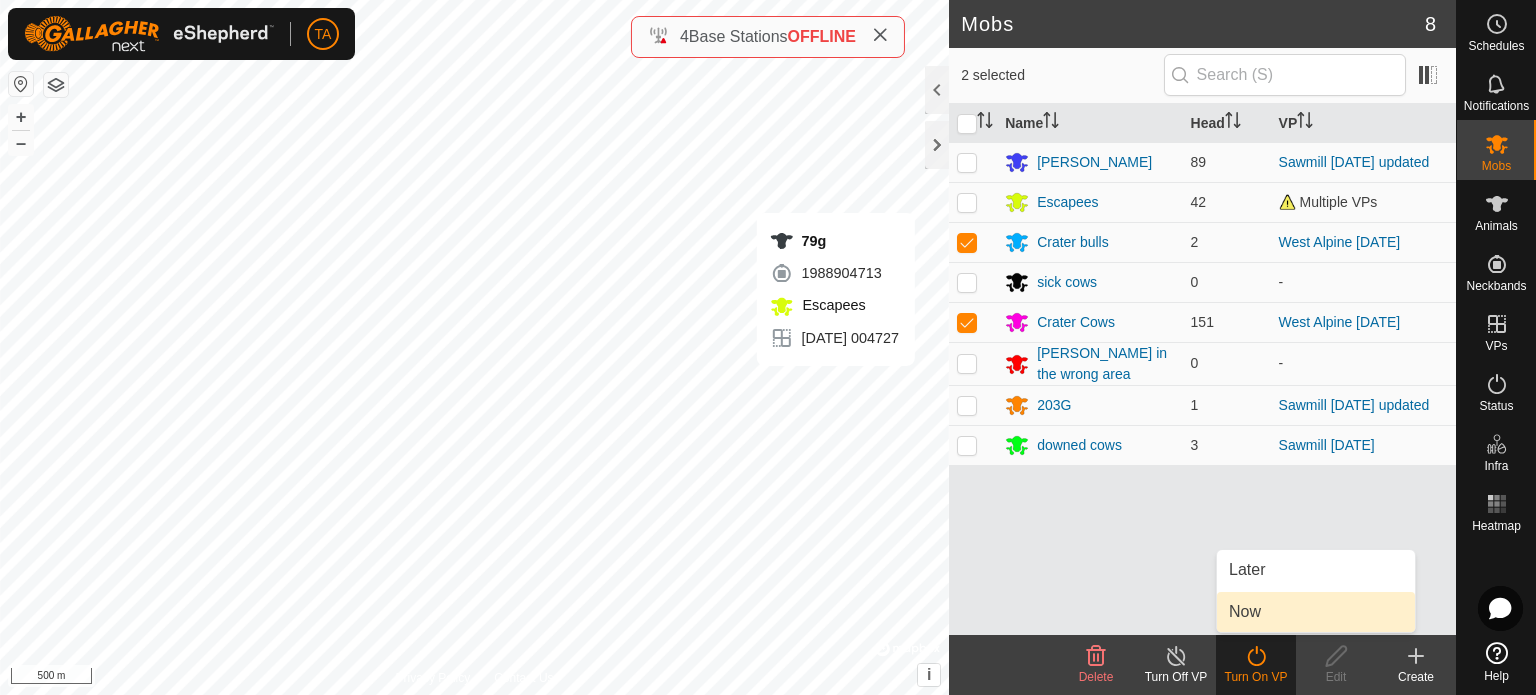 click on "Now" at bounding box center (1316, 612) 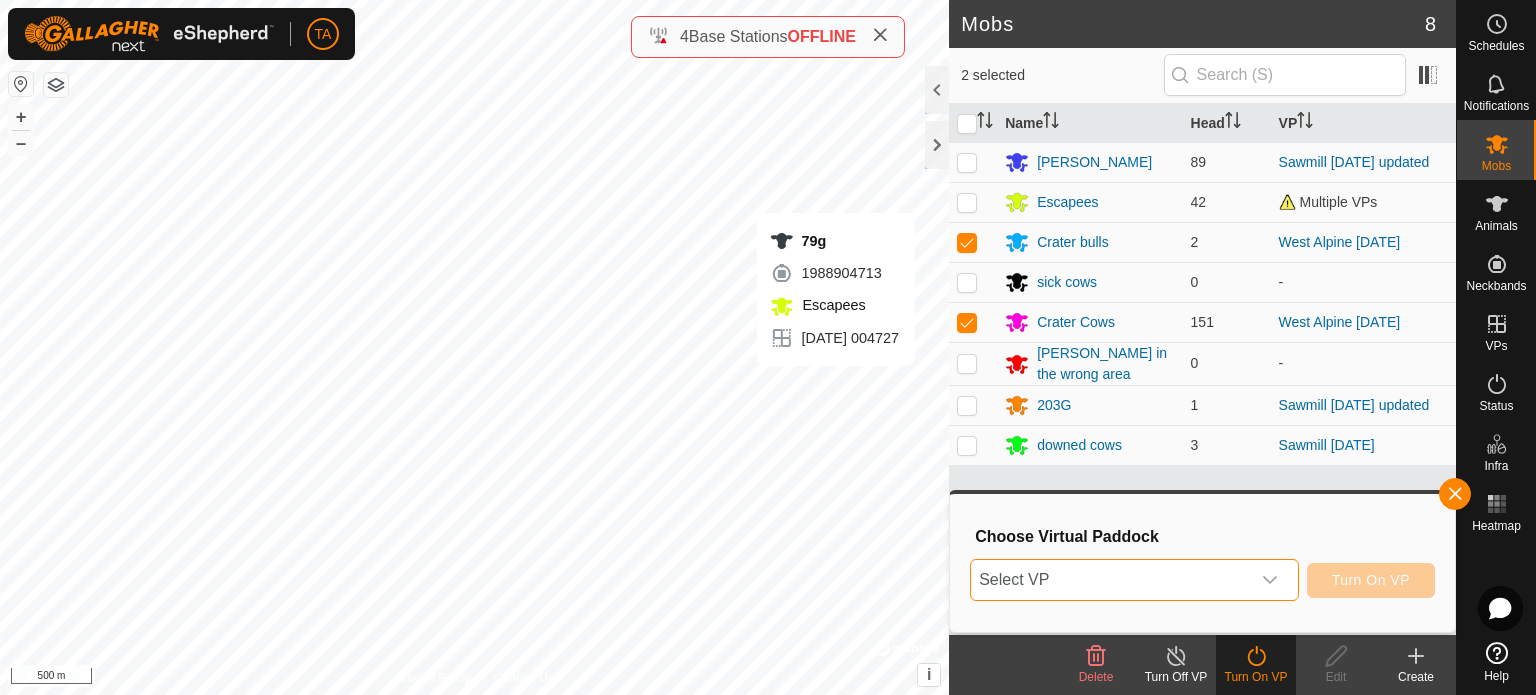 click on "Select VP" at bounding box center [1110, 580] 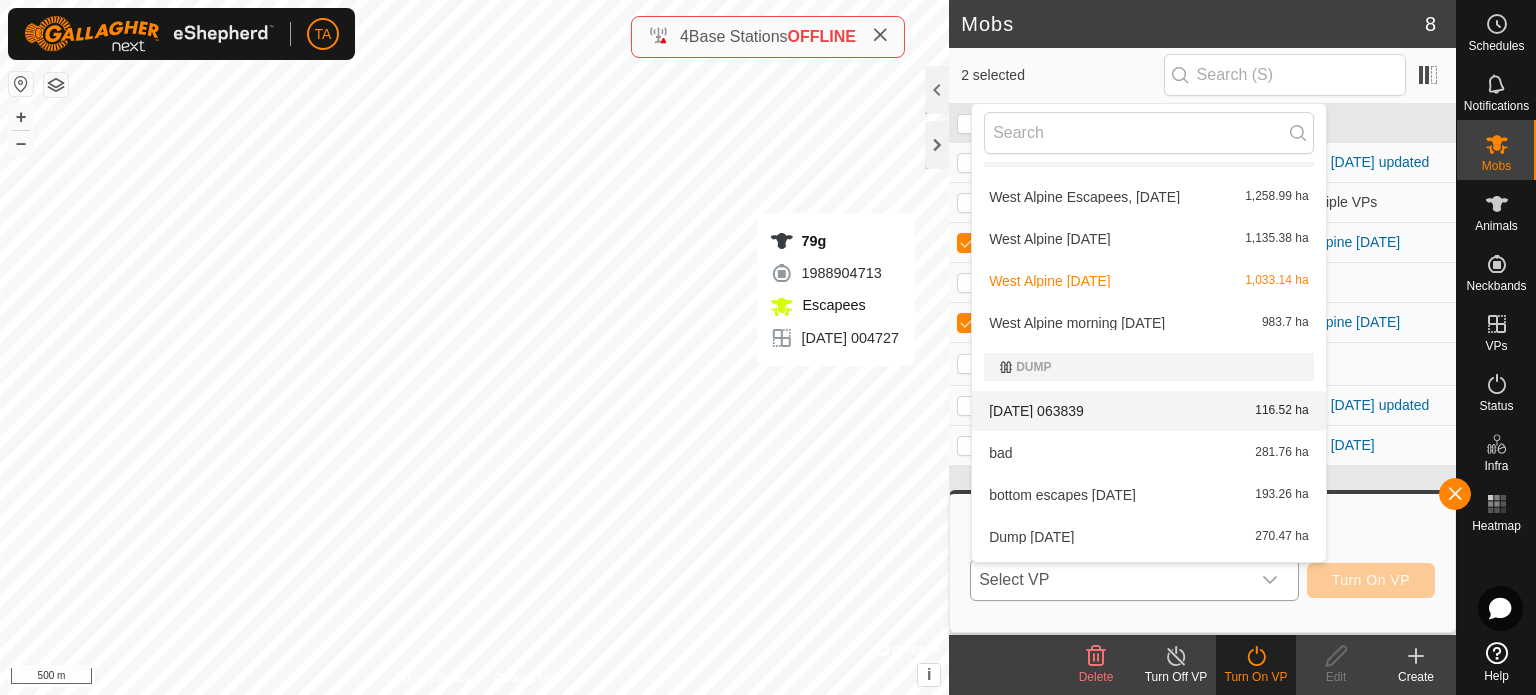 scroll, scrollTop: 666, scrollLeft: 0, axis: vertical 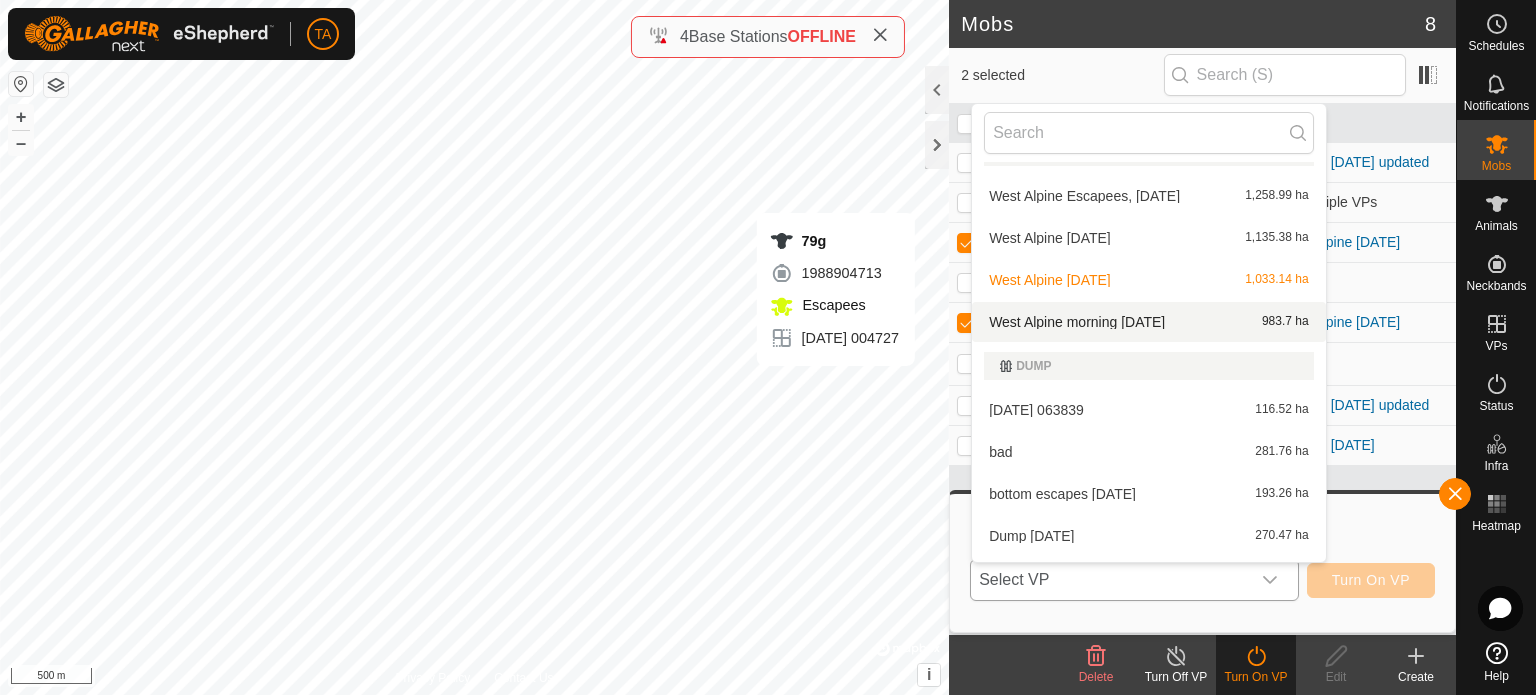 click on "West Alpine morning [DATE]  983.7 ha" at bounding box center (1148, 322) 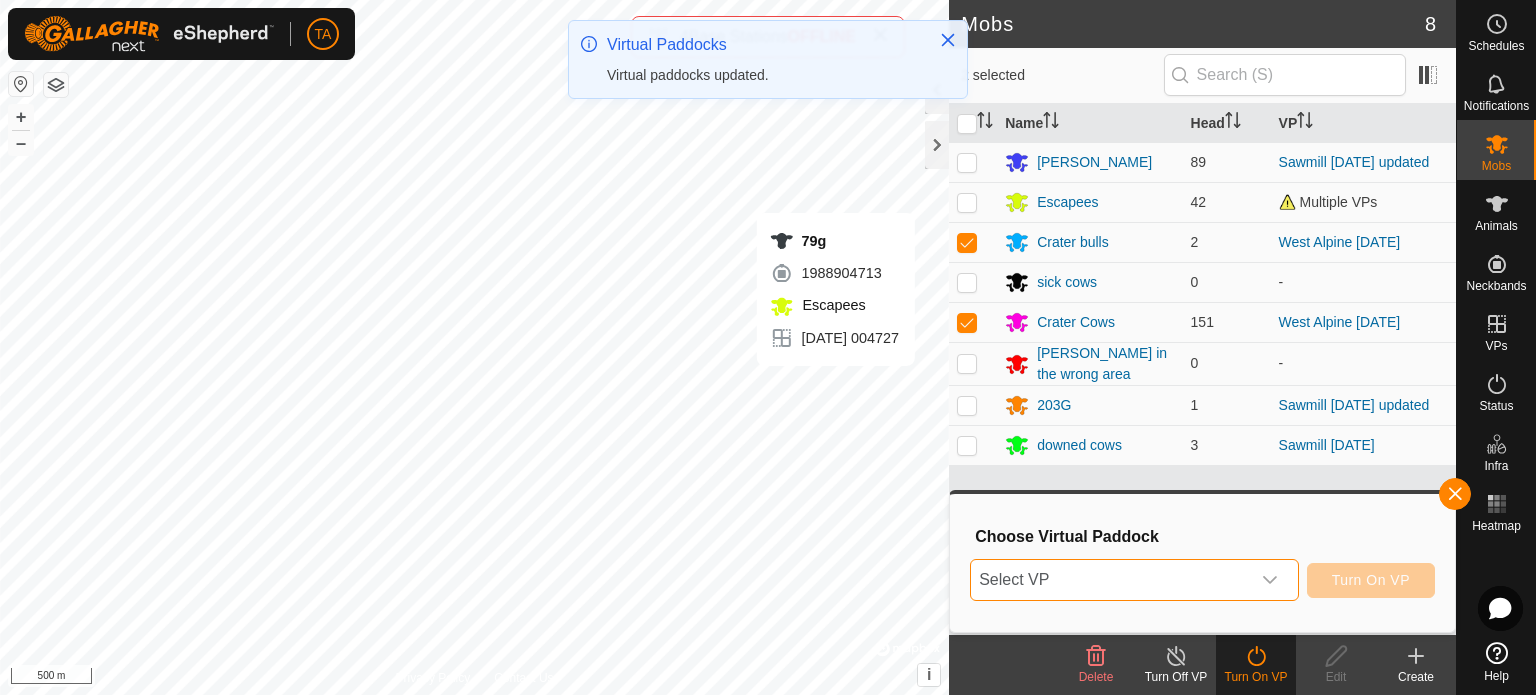 click at bounding box center (1270, 580) 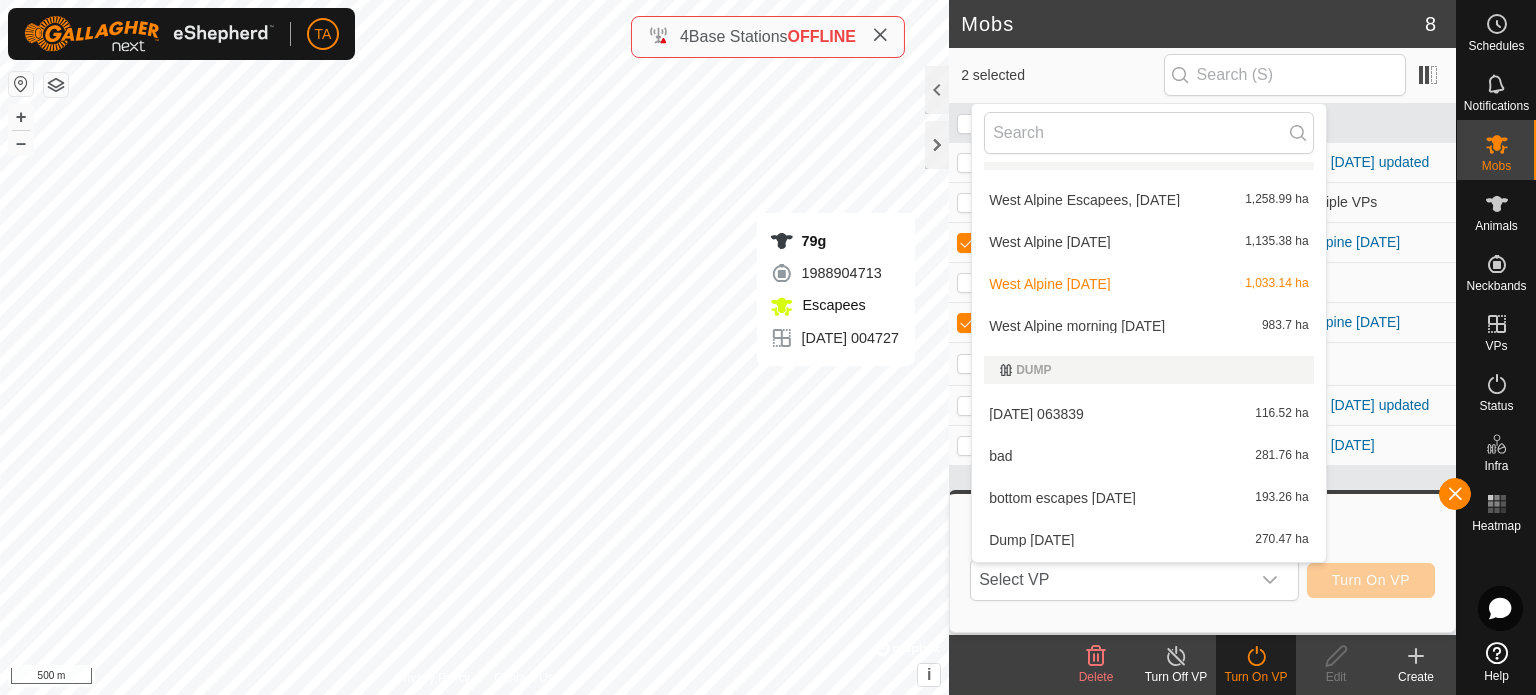 scroll, scrollTop: 663, scrollLeft: 0, axis: vertical 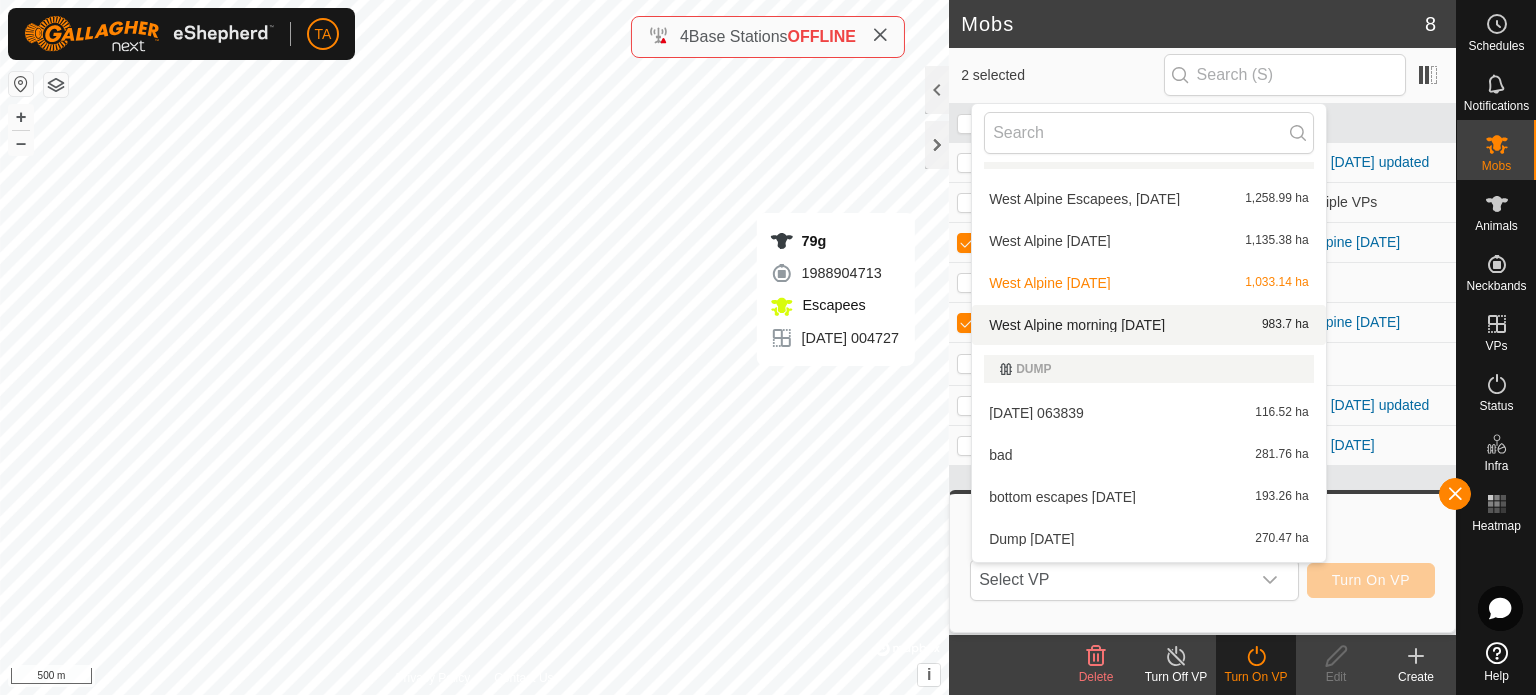 click on "West Alpine morning [DATE]  983.7 ha" at bounding box center (1148, 325) 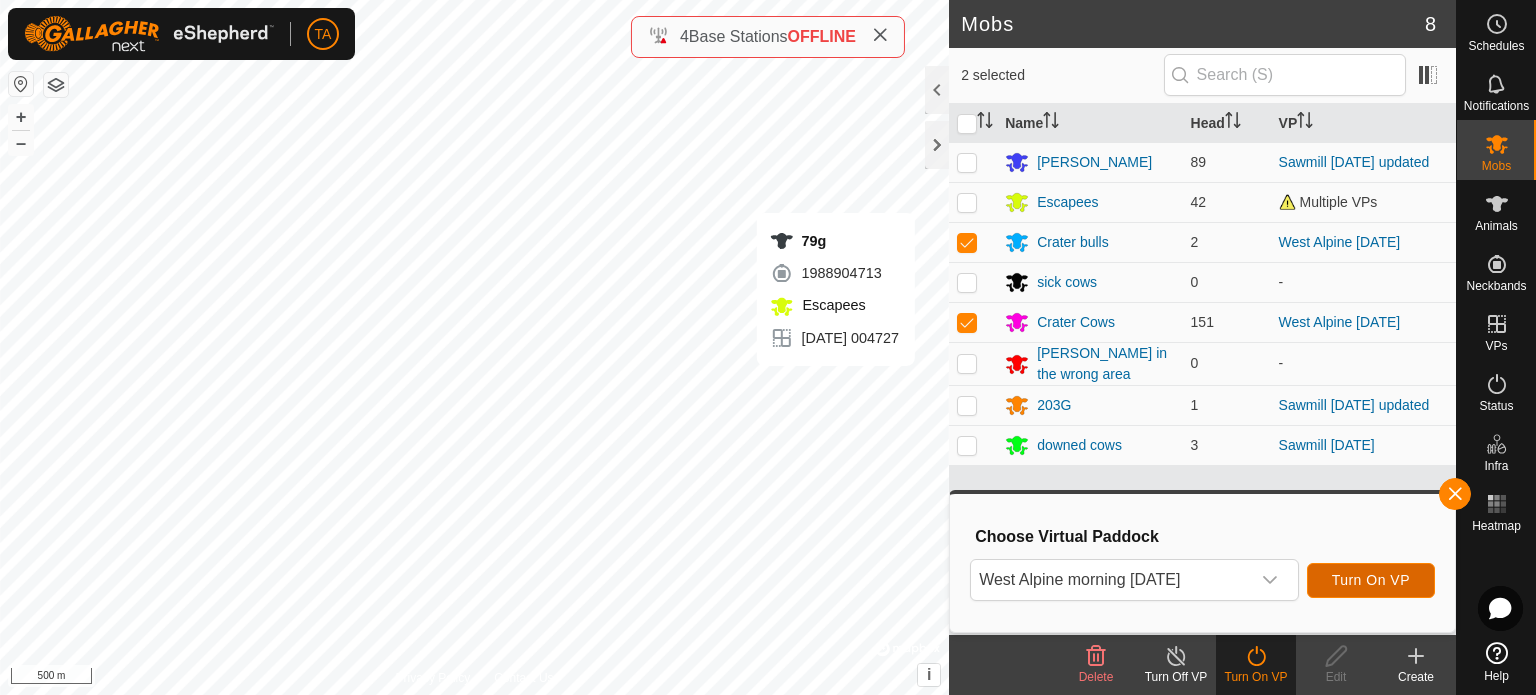 click on "Turn On VP" at bounding box center (1371, 580) 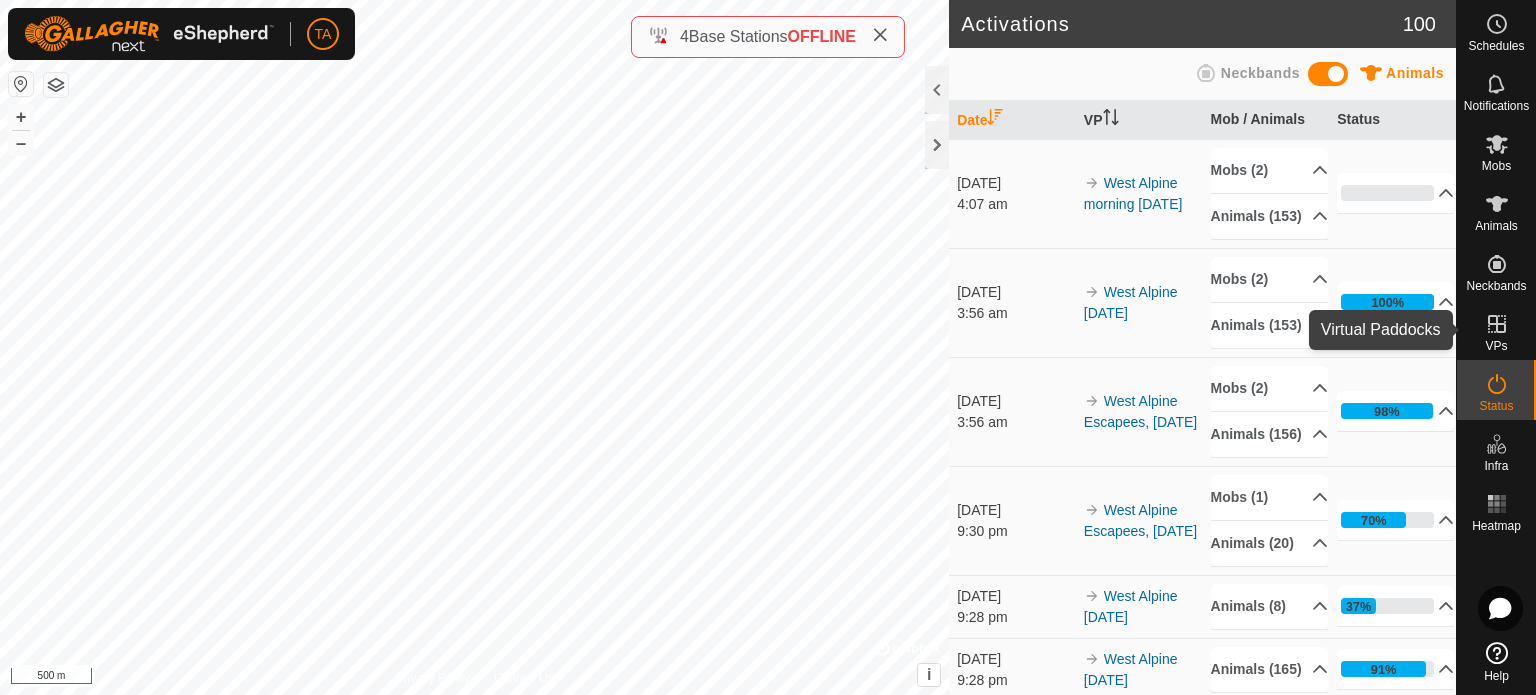 click at bounding box center [1497, 324] 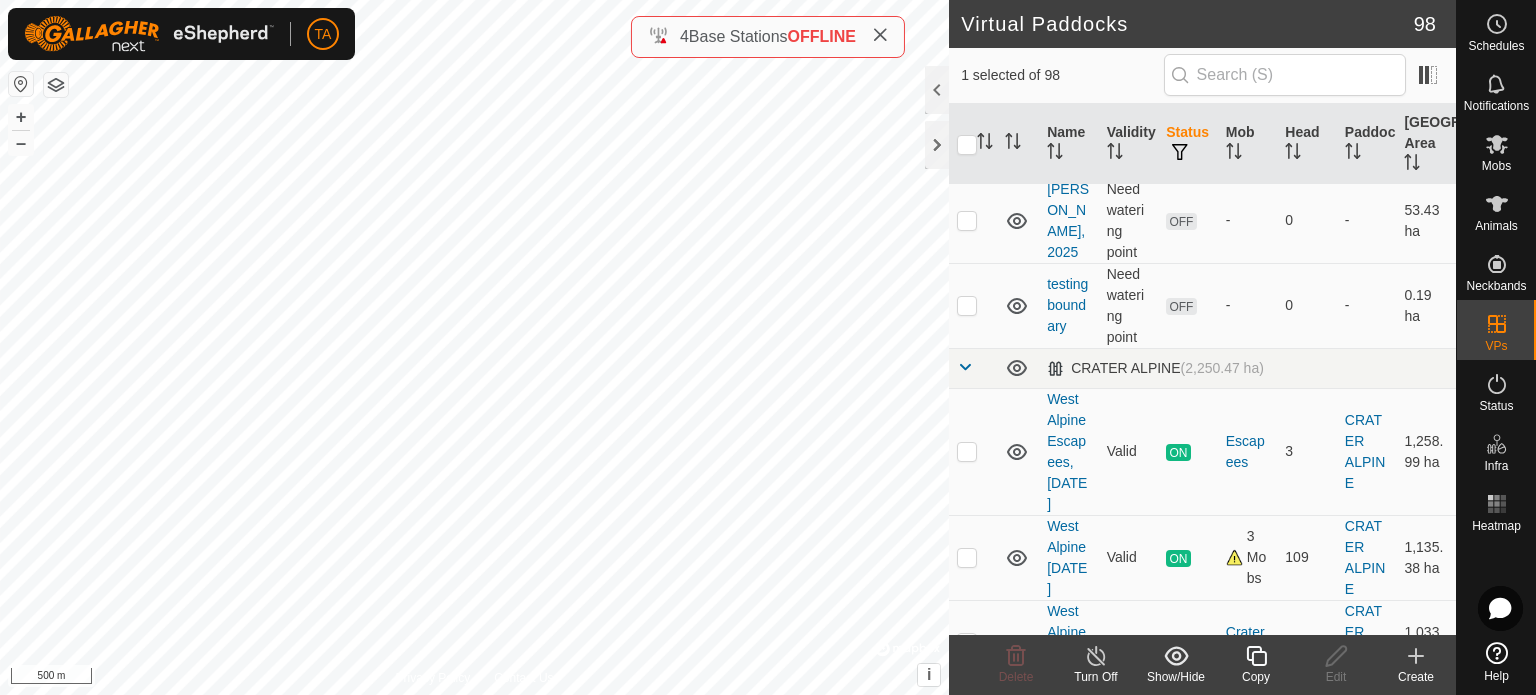 scroll, scrollTop: 1506, scrollLeft: 0, axis: vertical 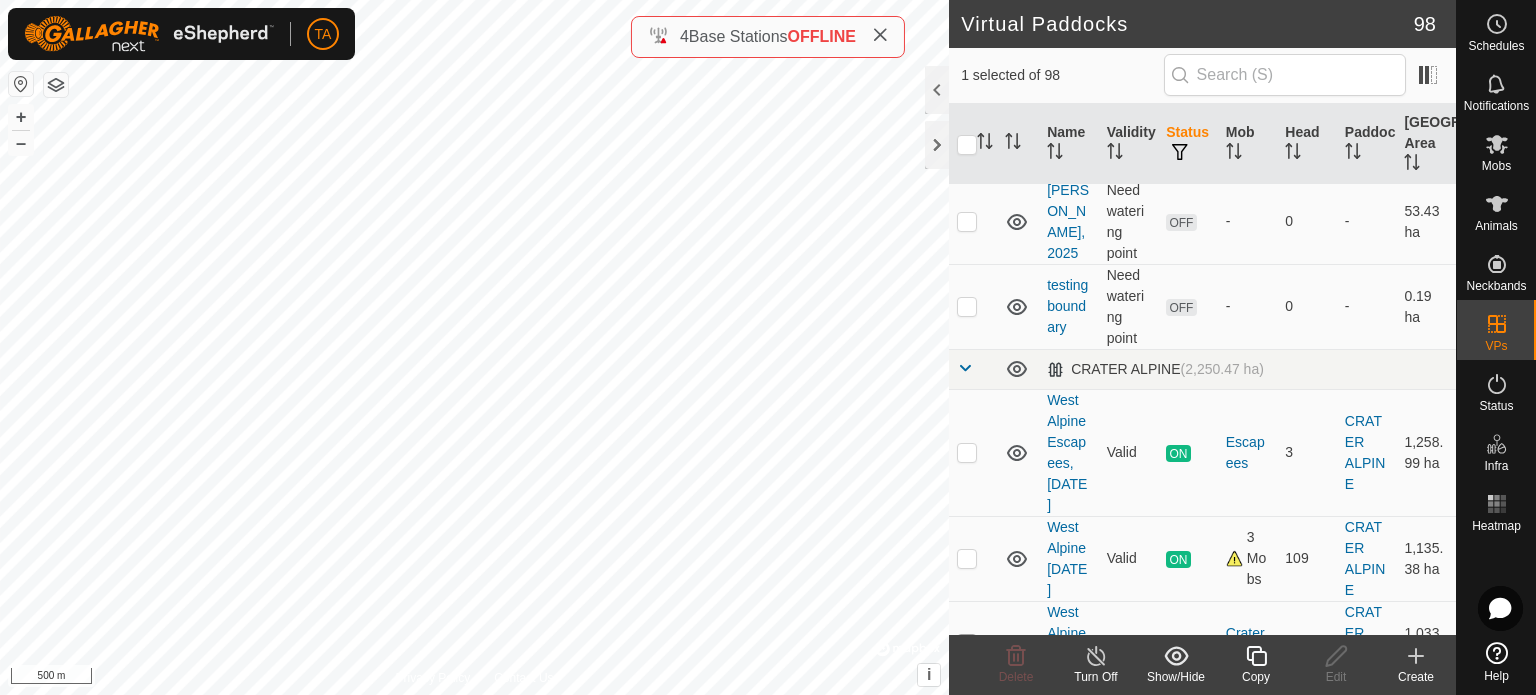 click at bounding box center (967, 644) 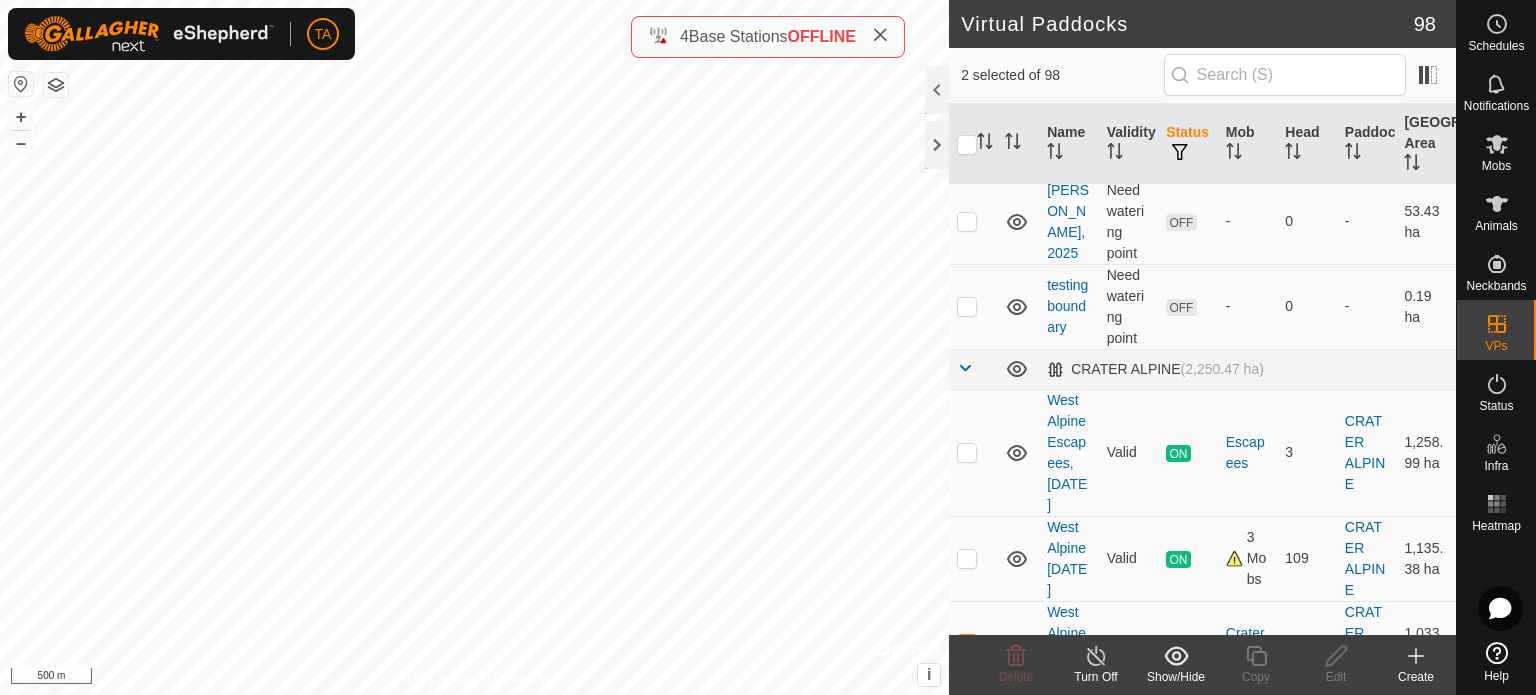 click at bounding box center (973, 749) 